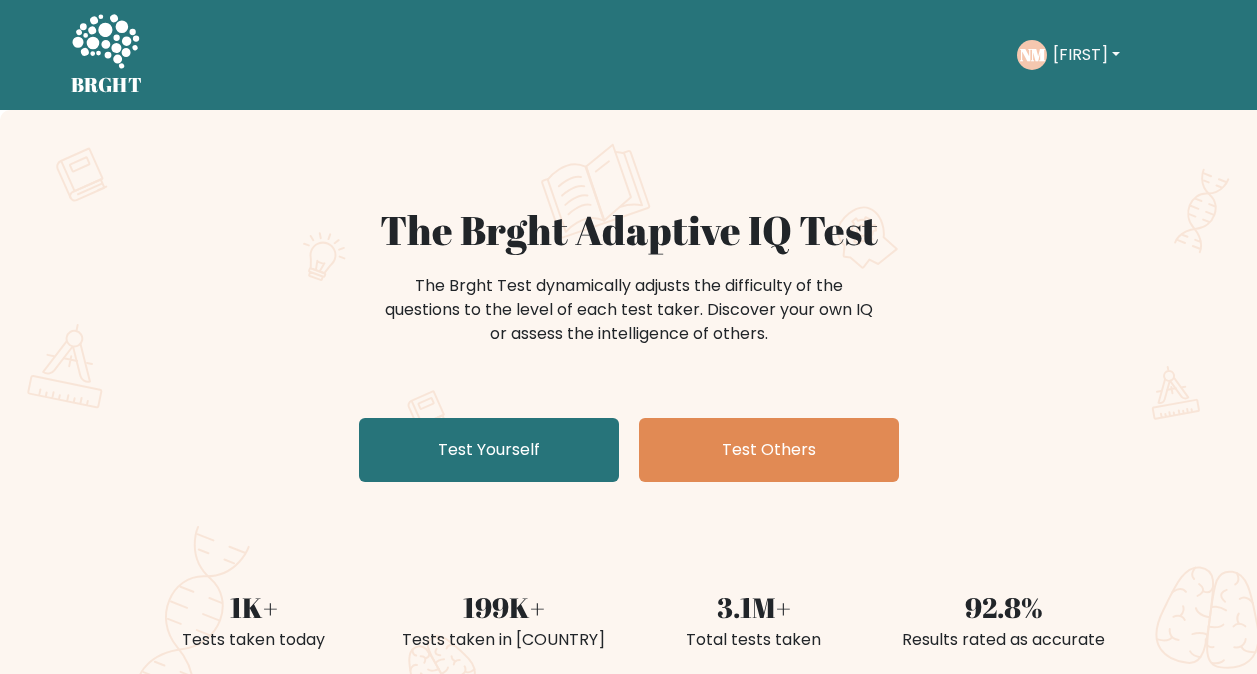 scroll, scrollTop: 0, scrollLeft: 0, axis: both 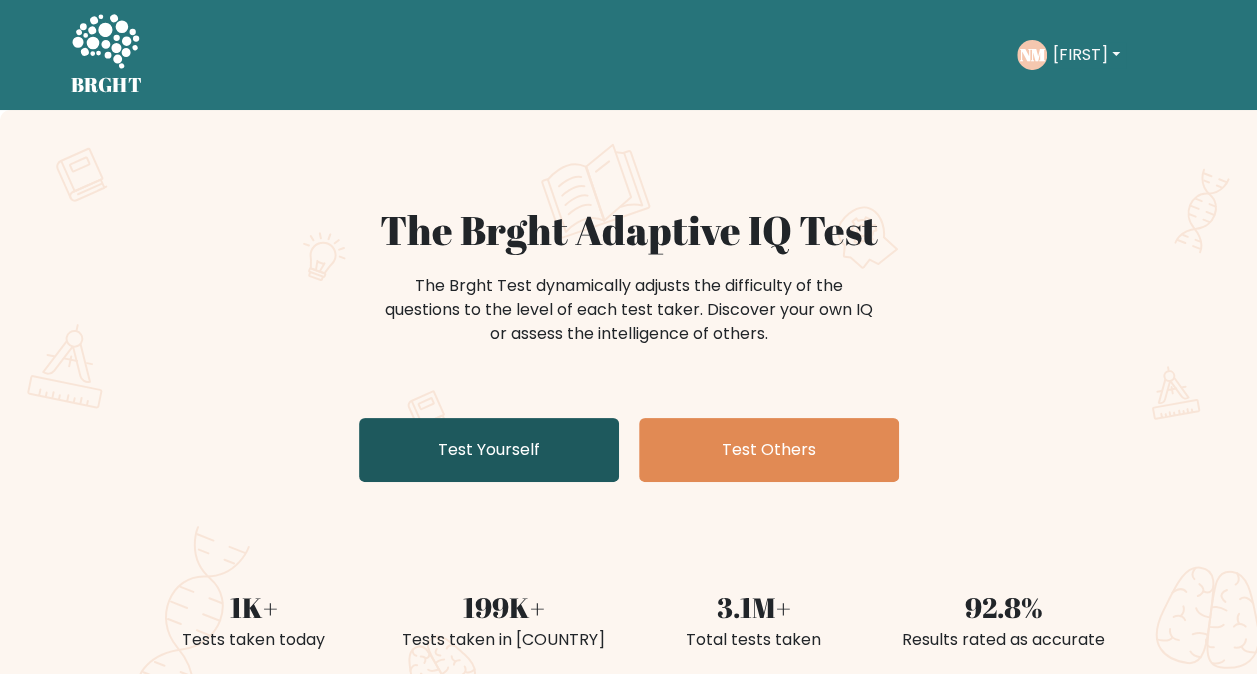 click on "Test Yourself" at bounding box center (489, 450) 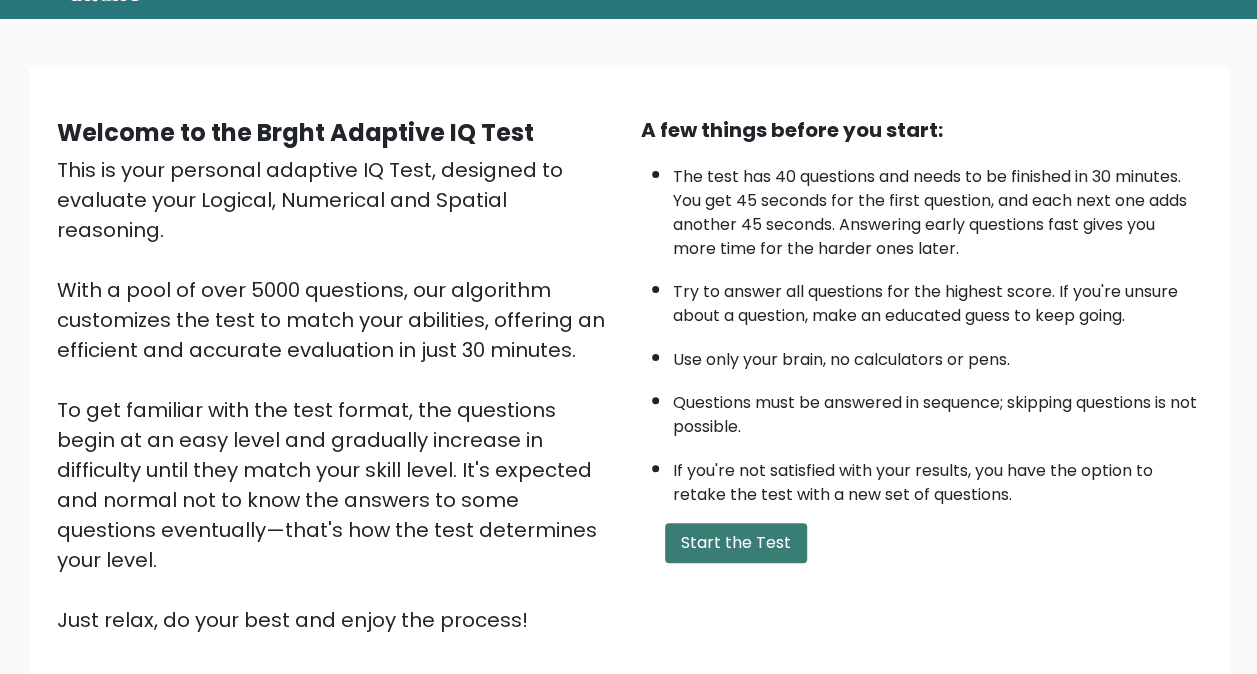 scroll, scrollTop: 100, scrollLeft: 0, axis: vertical 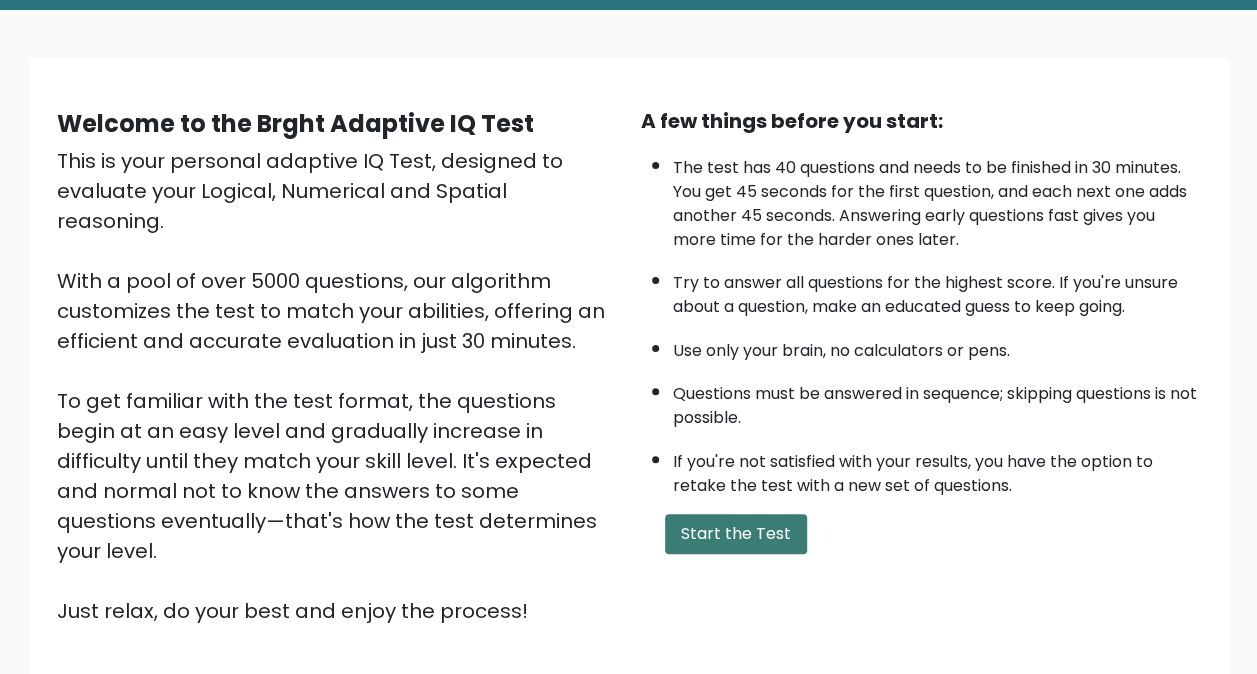 click on "Start the Test" at bounding box center [736, 534] 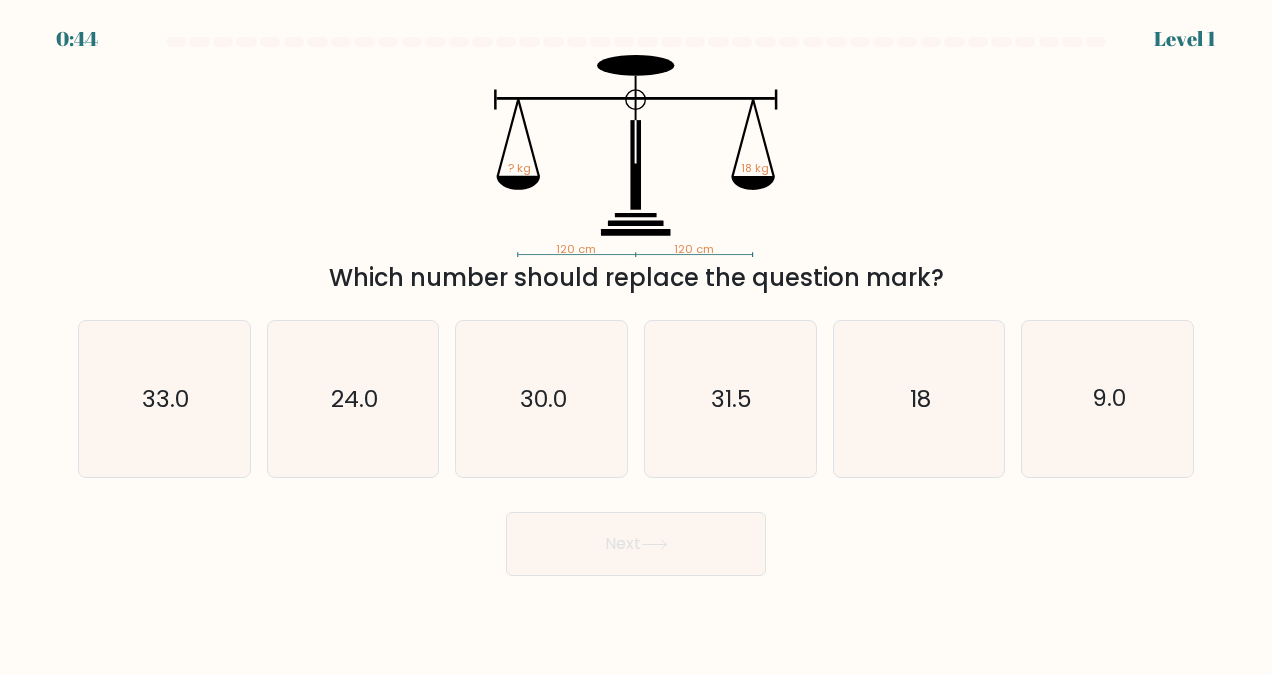 scroll, scrollTop: 0, scrollLeft: 0, axis: both 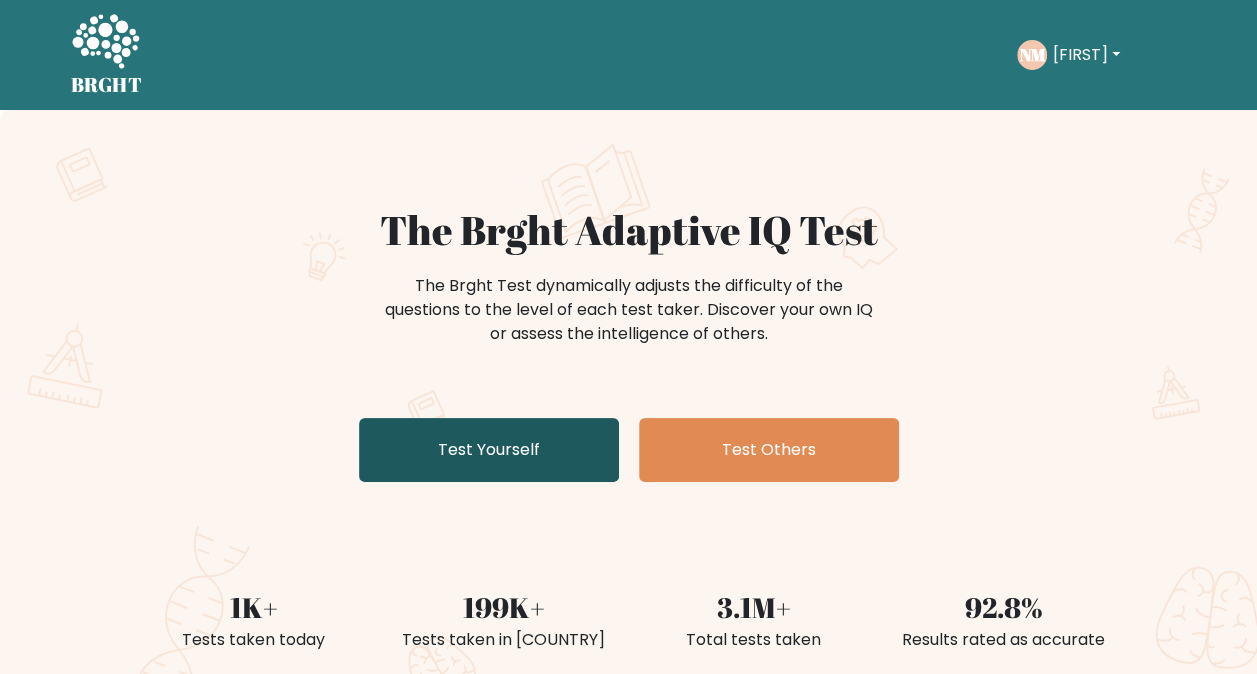 click on "Test Yourself" at bounding box center [489, 450] 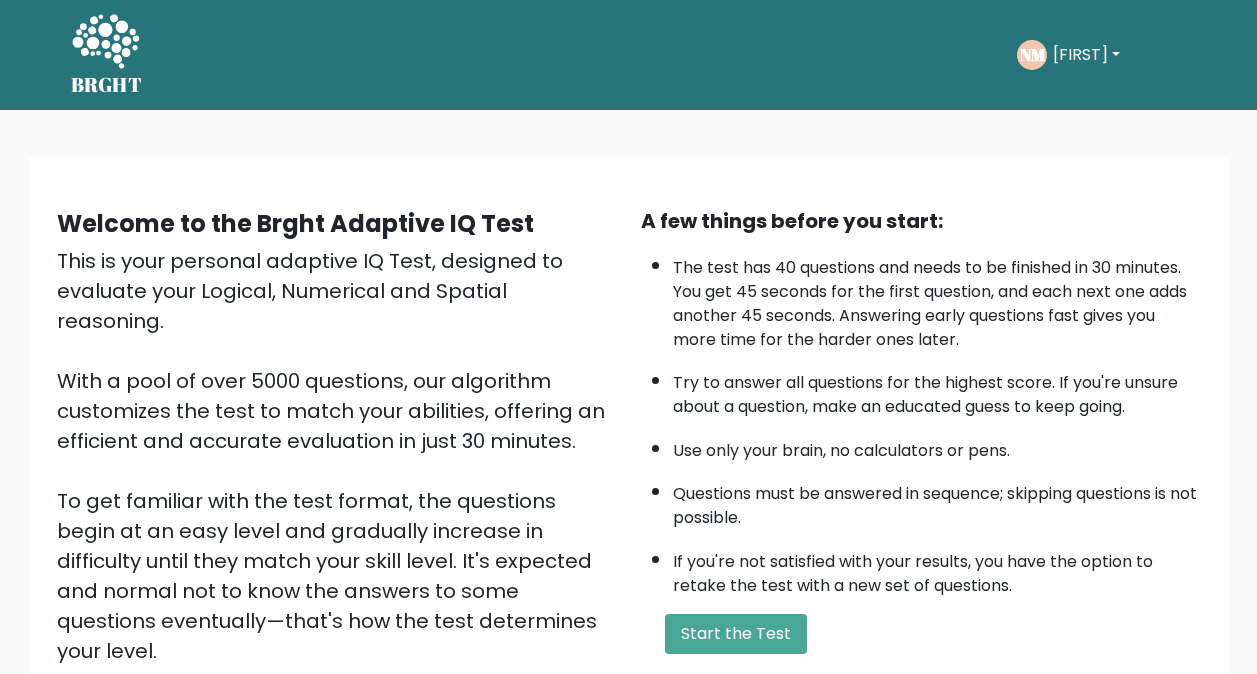 scroll, scrollTop: 0, scrollLeft: 0, axis: both 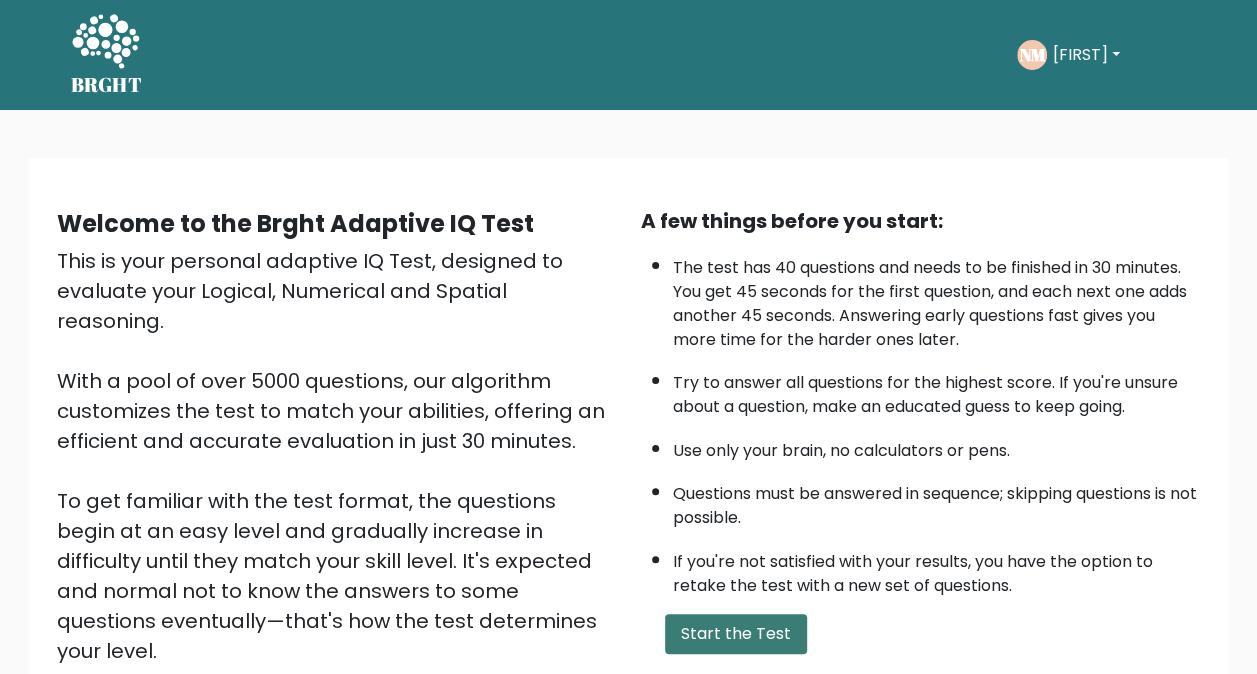 click on "Start the Test" at bounding box center (736, 634) 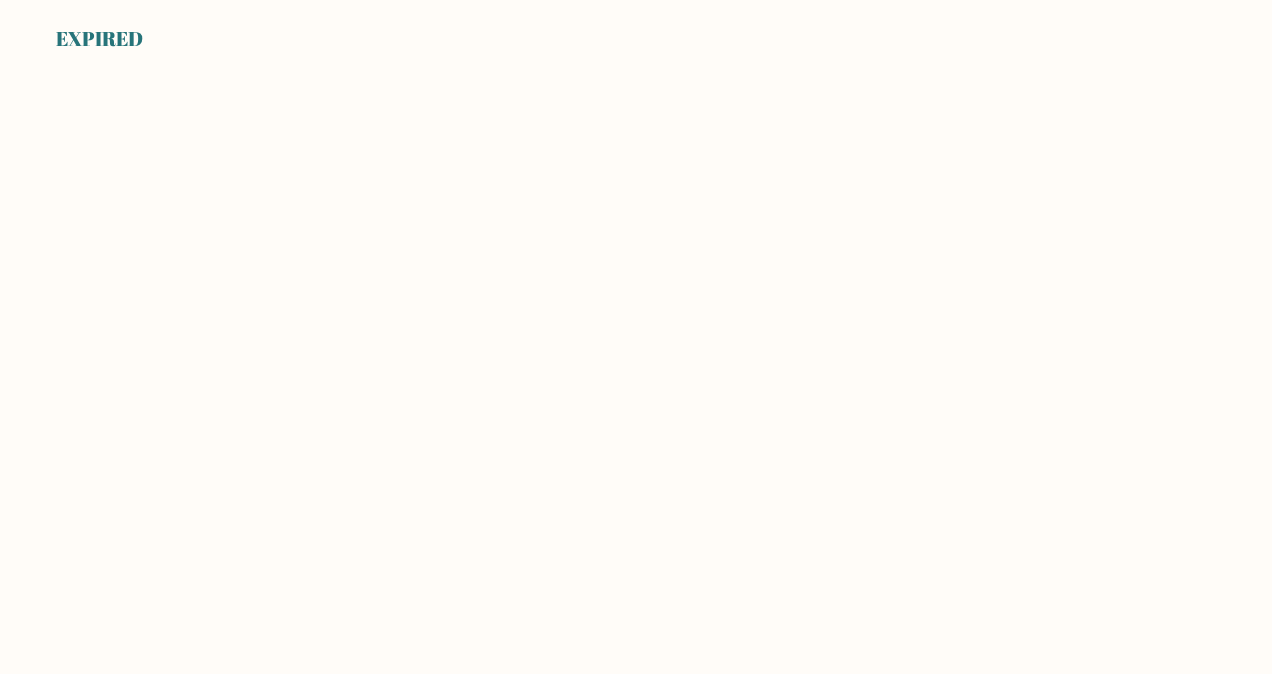 scroll, scrollTop: 0, scrollLeft: 0, axis: both 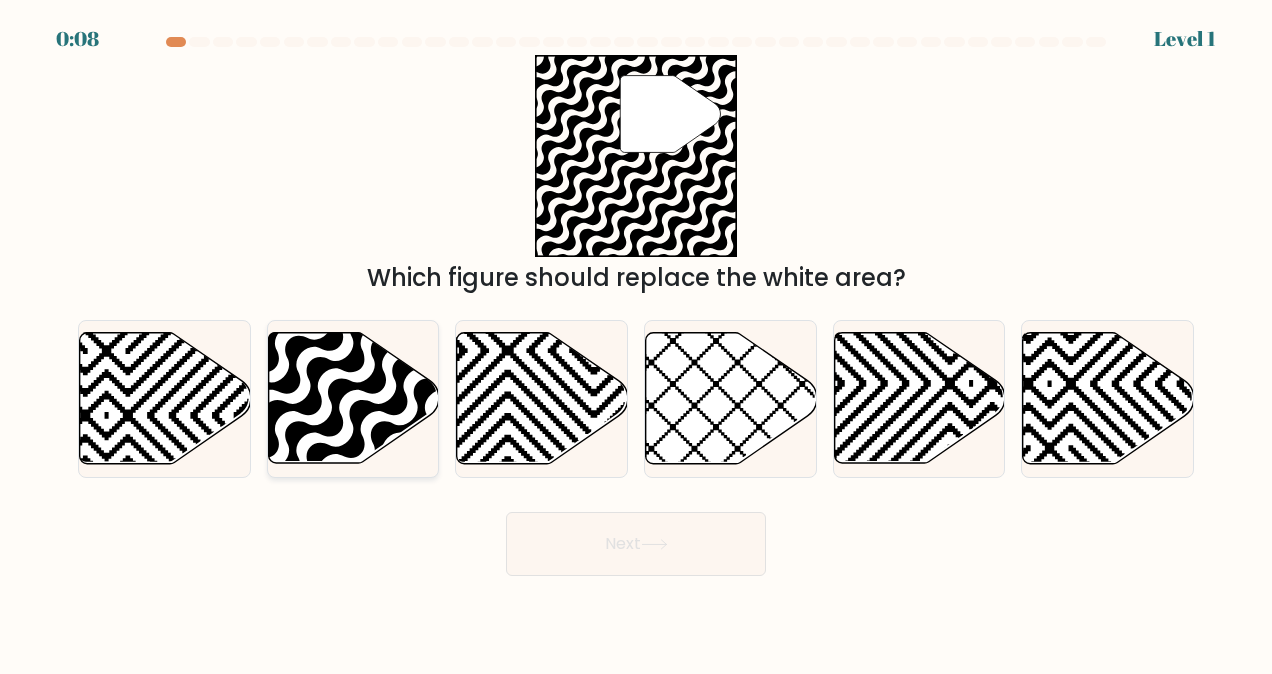 click 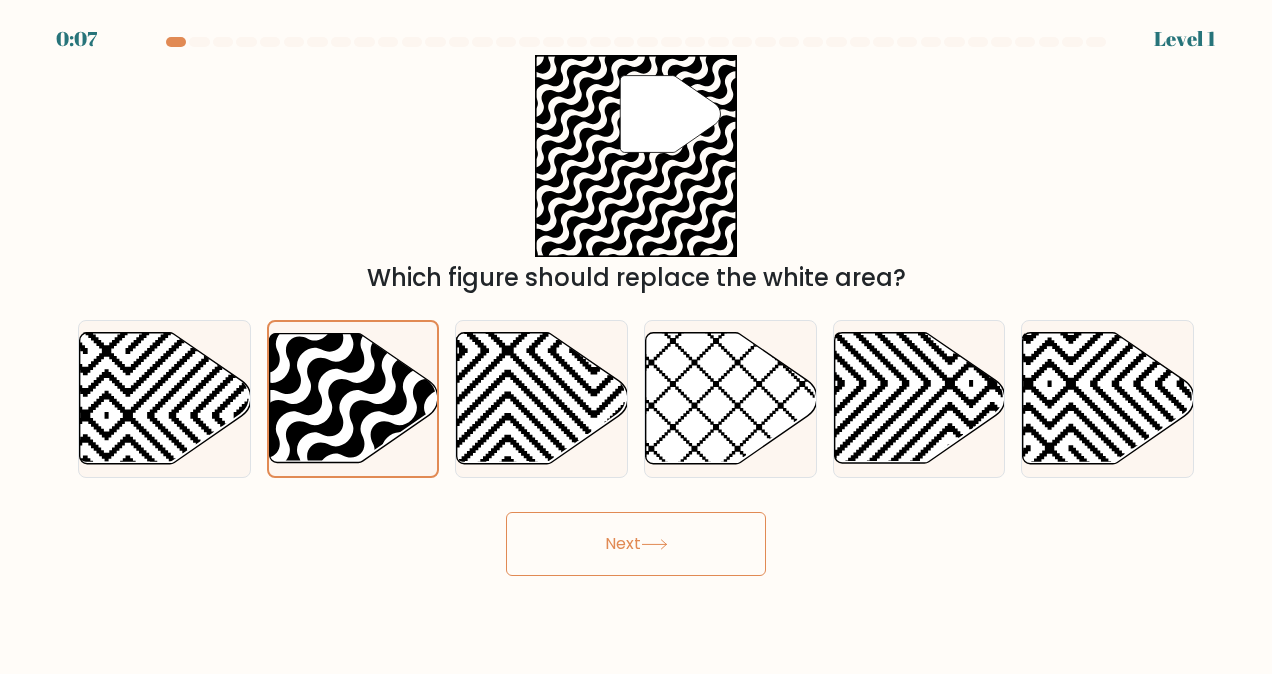 click on "Next" at bounding box center (636, 544) 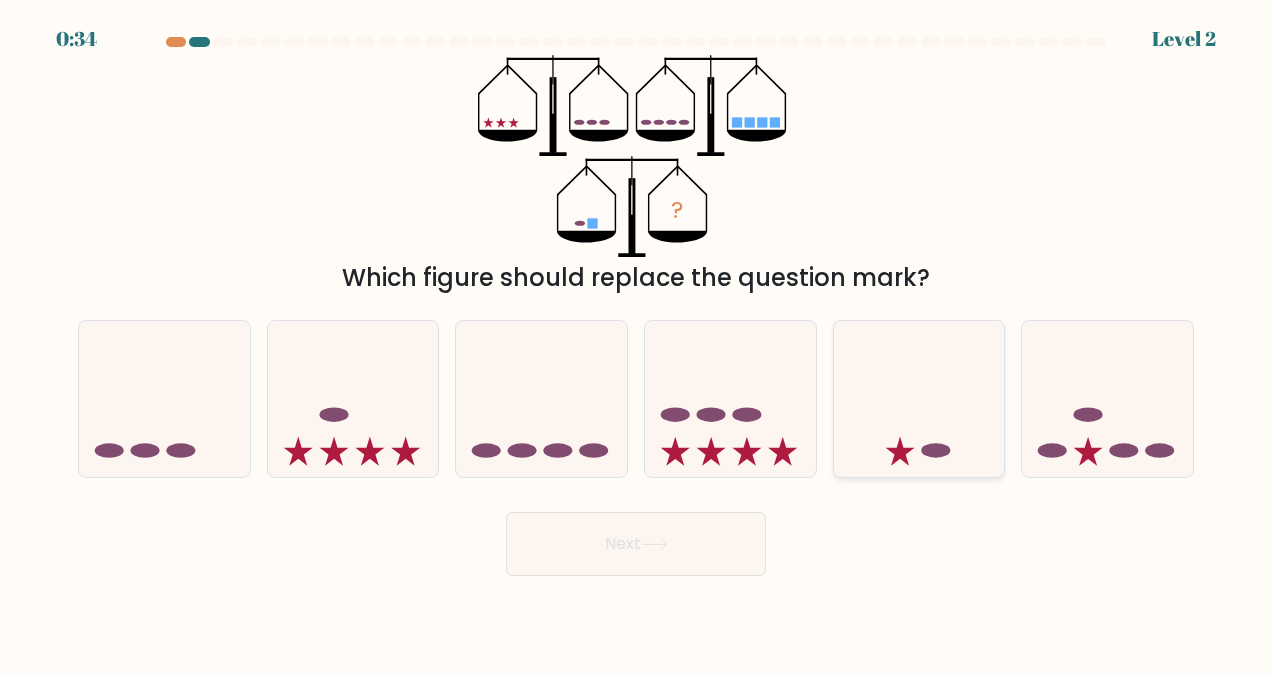 click 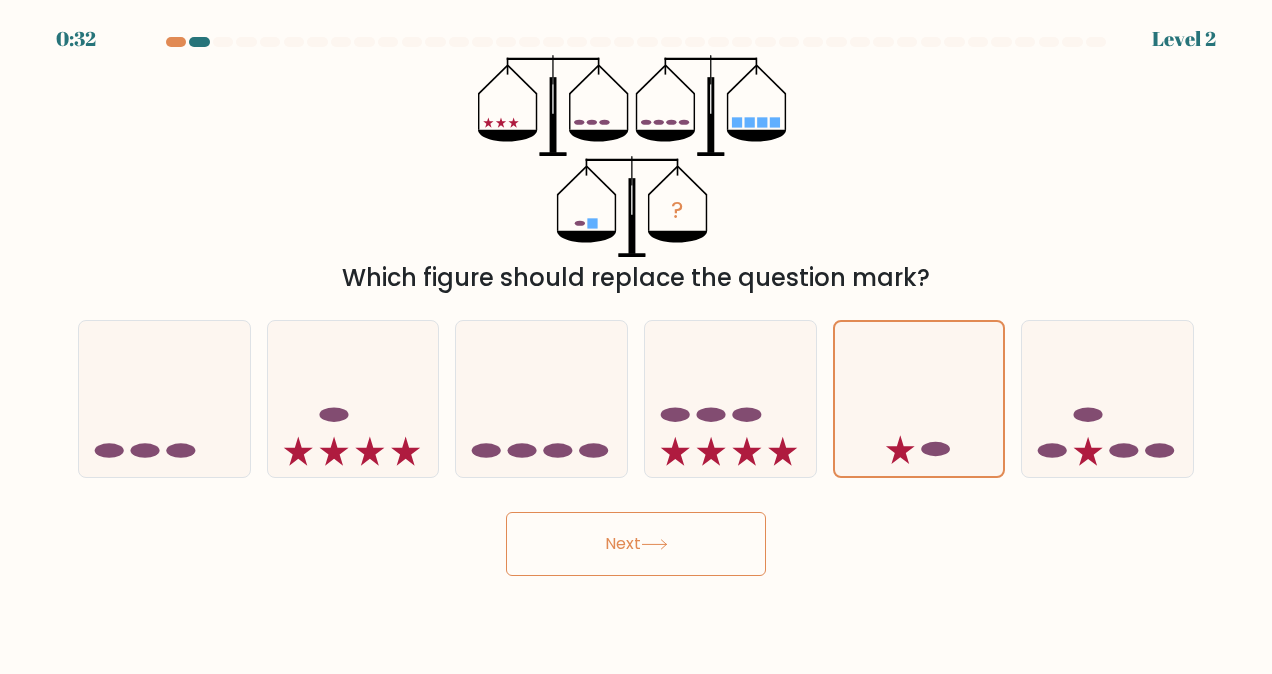 click on "Next" at bounding box center (636, 544) 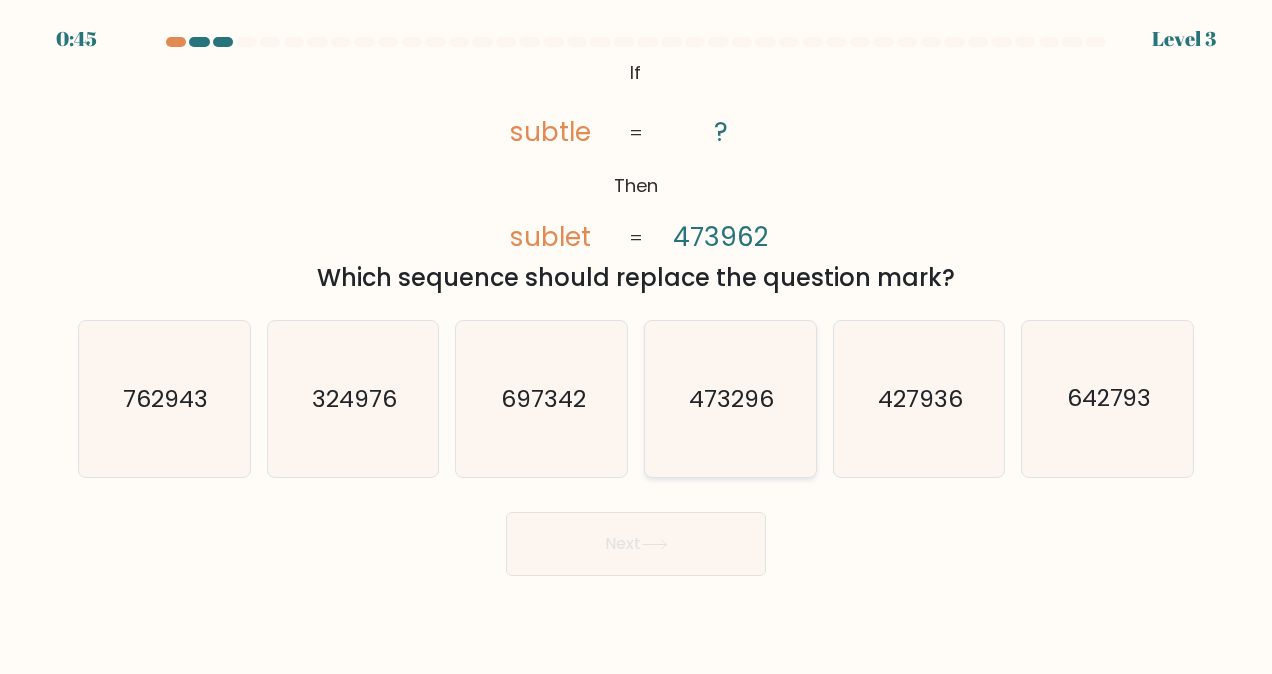 click on "473296" 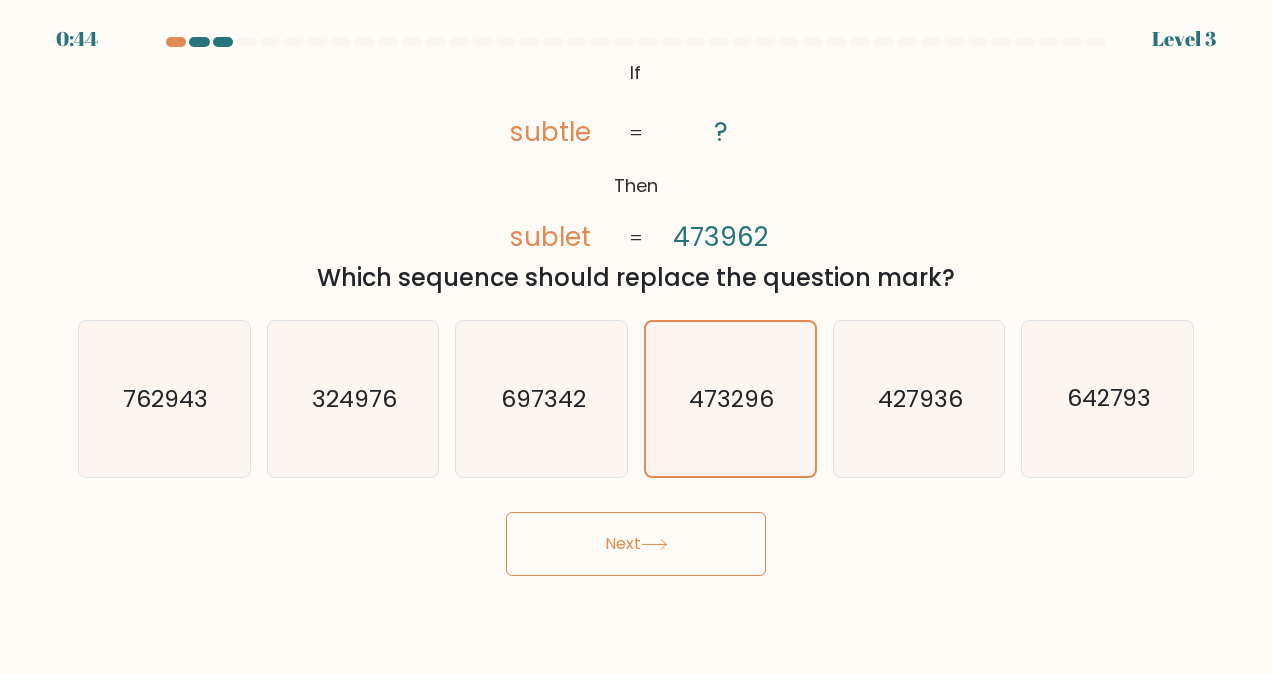 click on "Next" at bounding box center (636, 544) 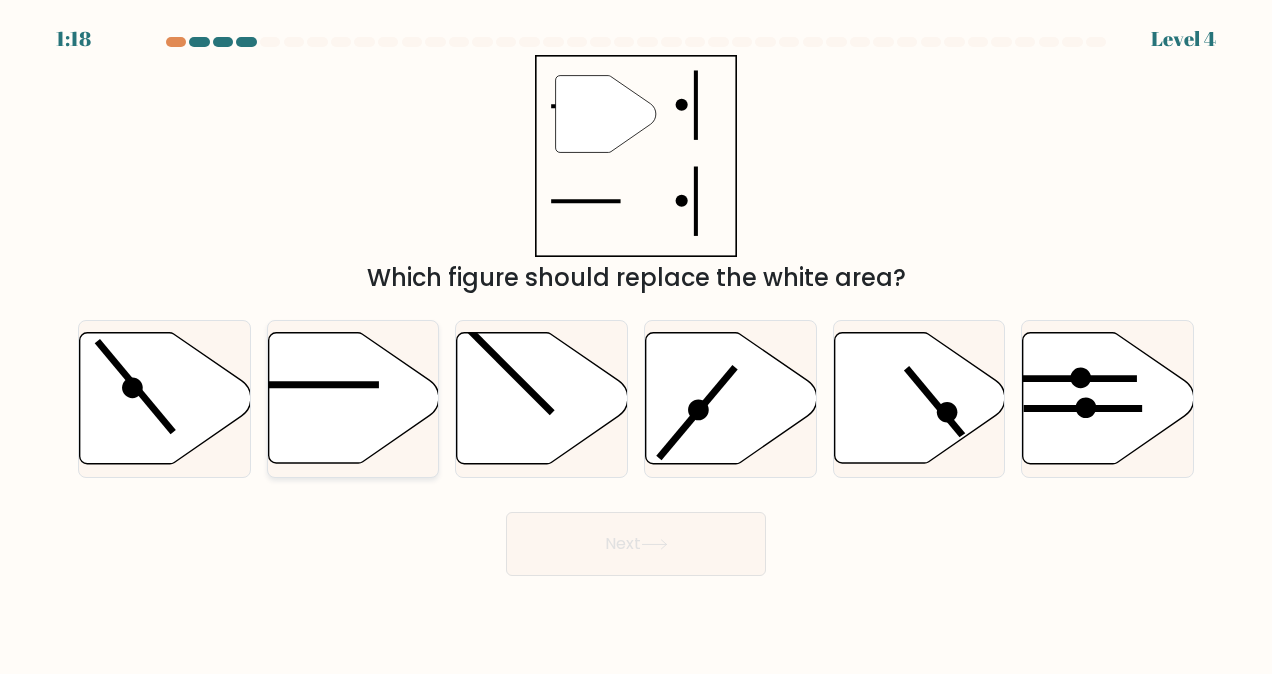 click 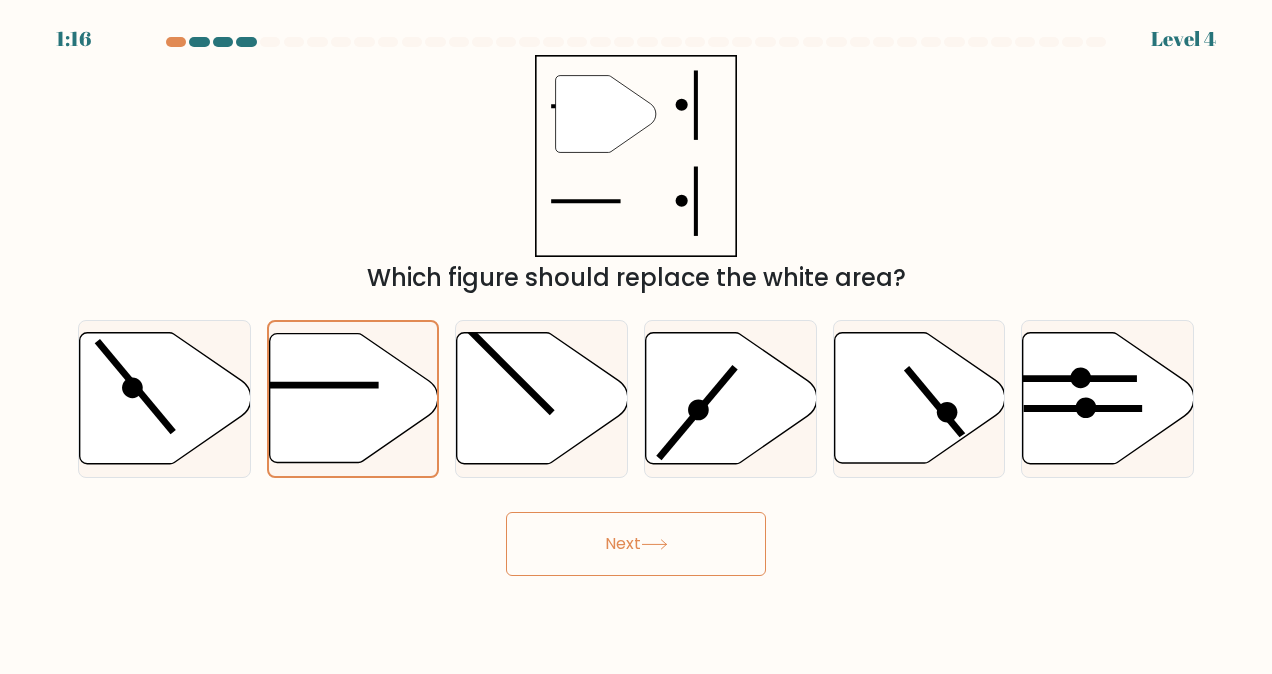 click on "Next" at bounding box center (636, 544) 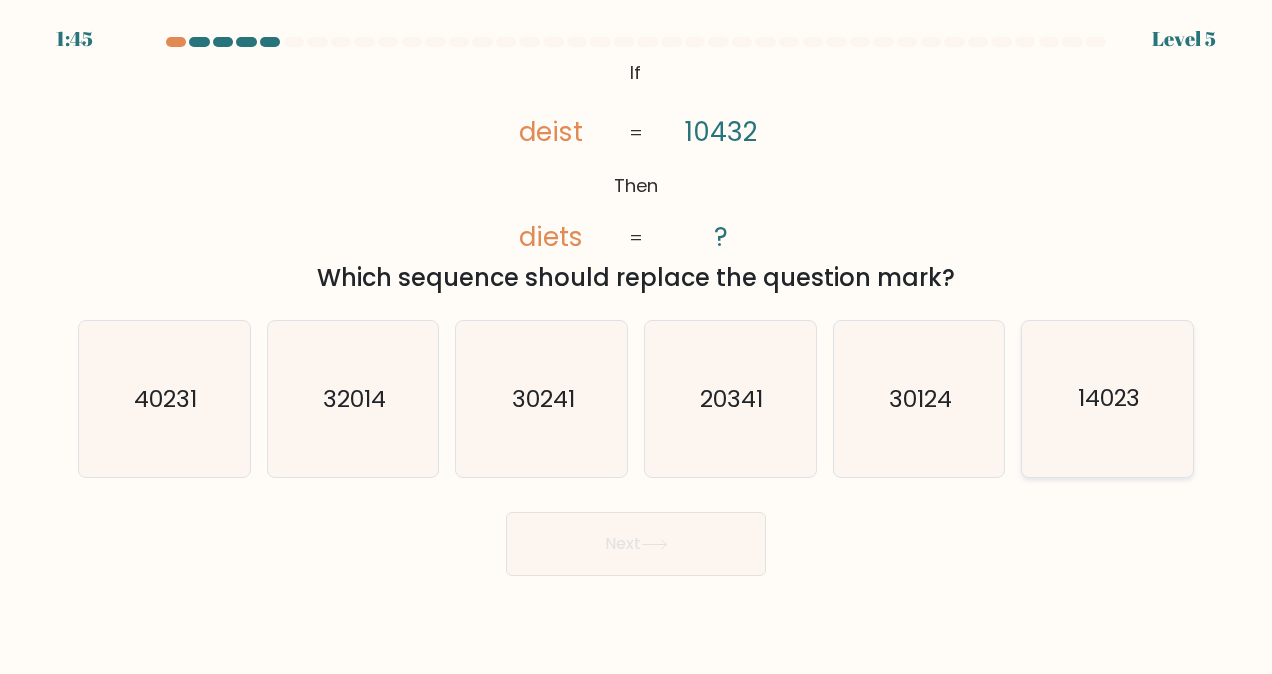 click on "14023" 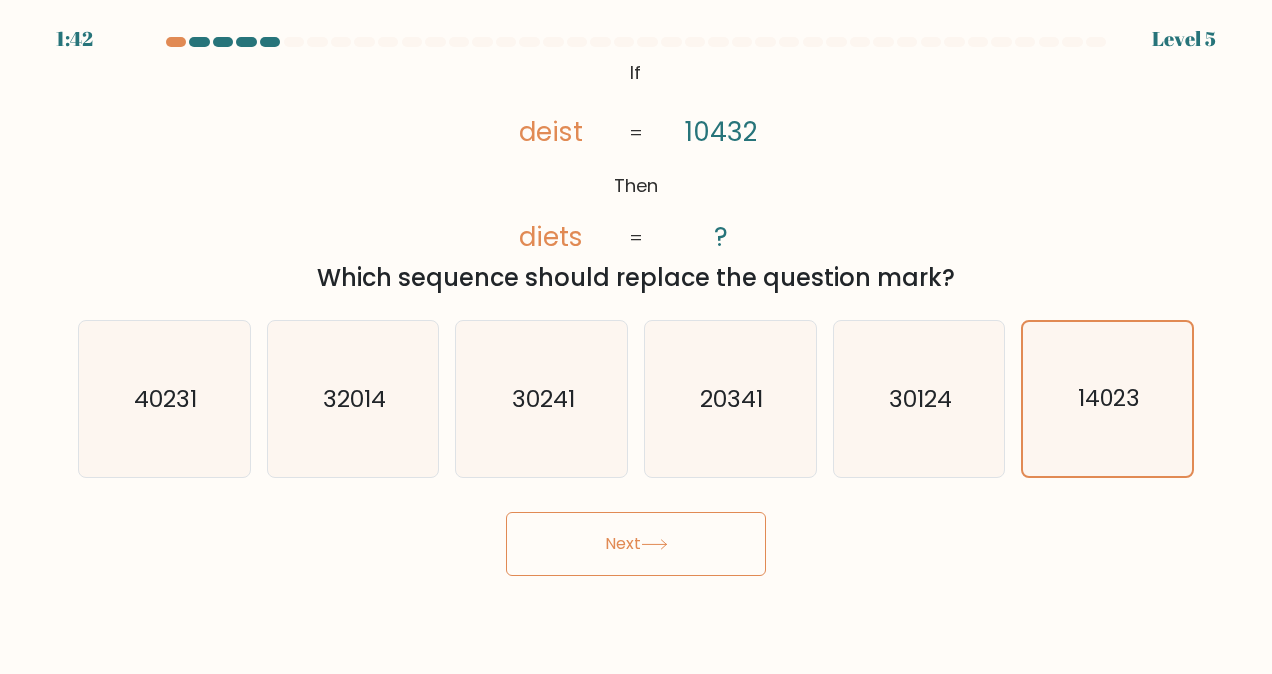 click on "Next" at bounding box center [636, 544] 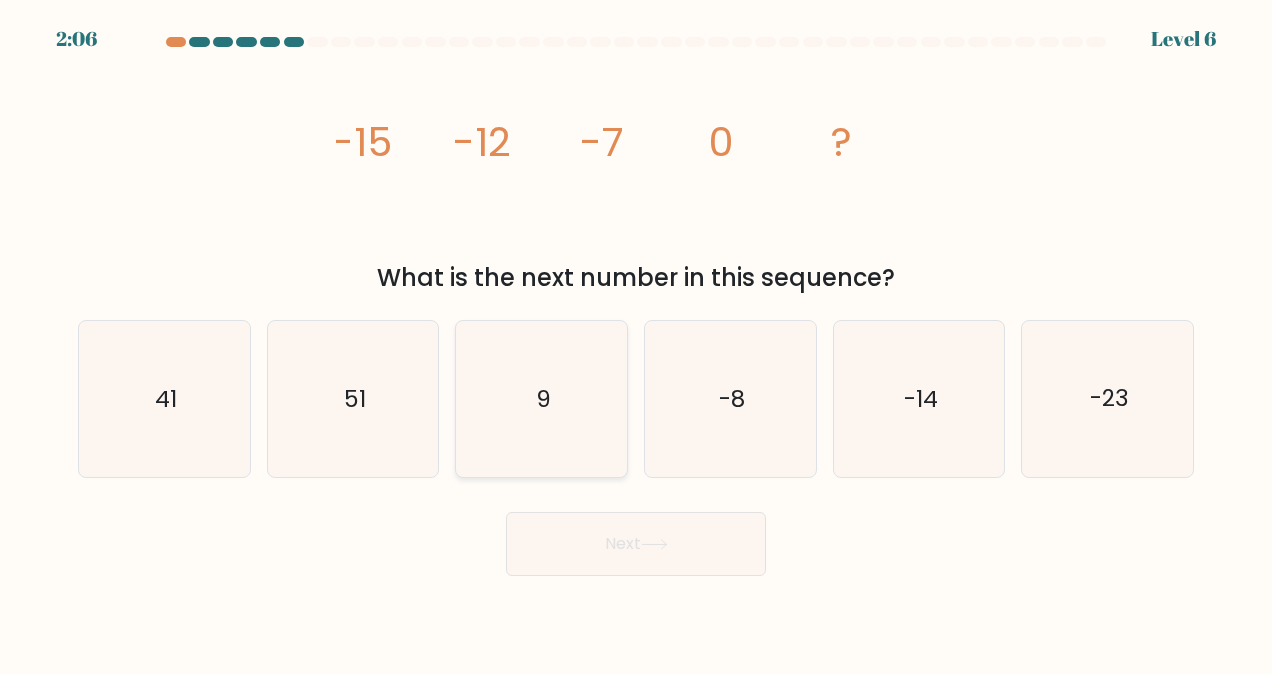 click on "9" 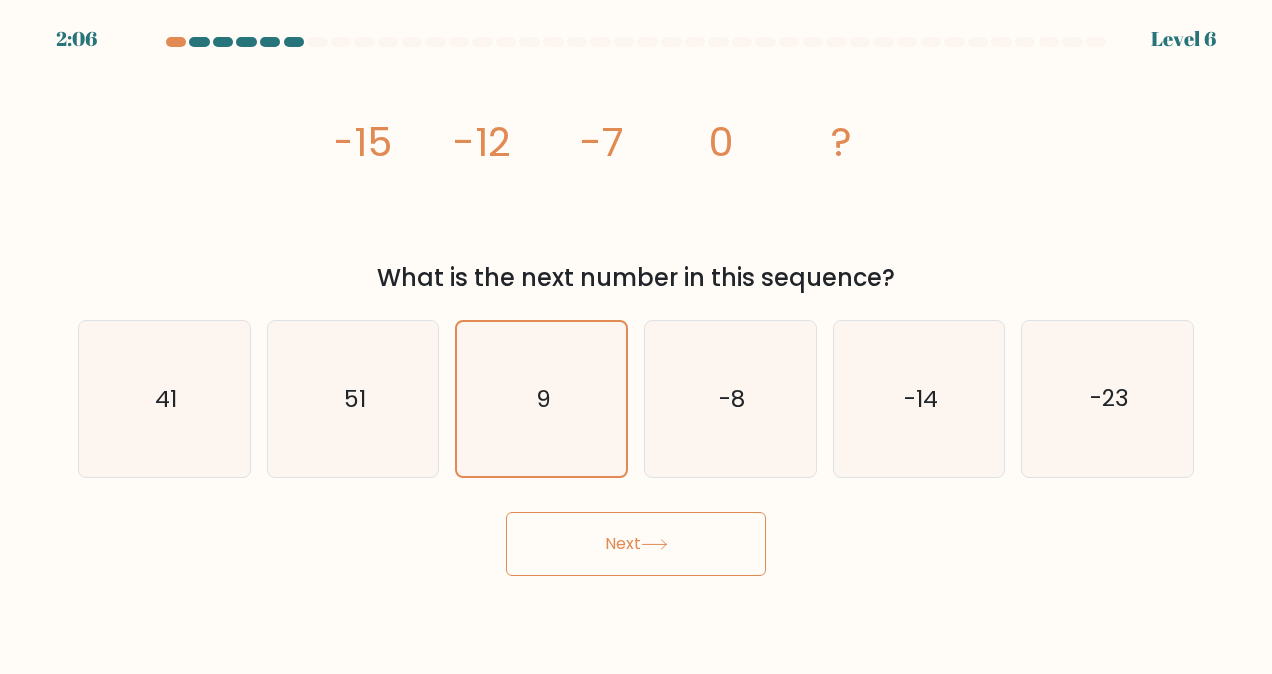 click on "Next" at bounding box center [636, 544] 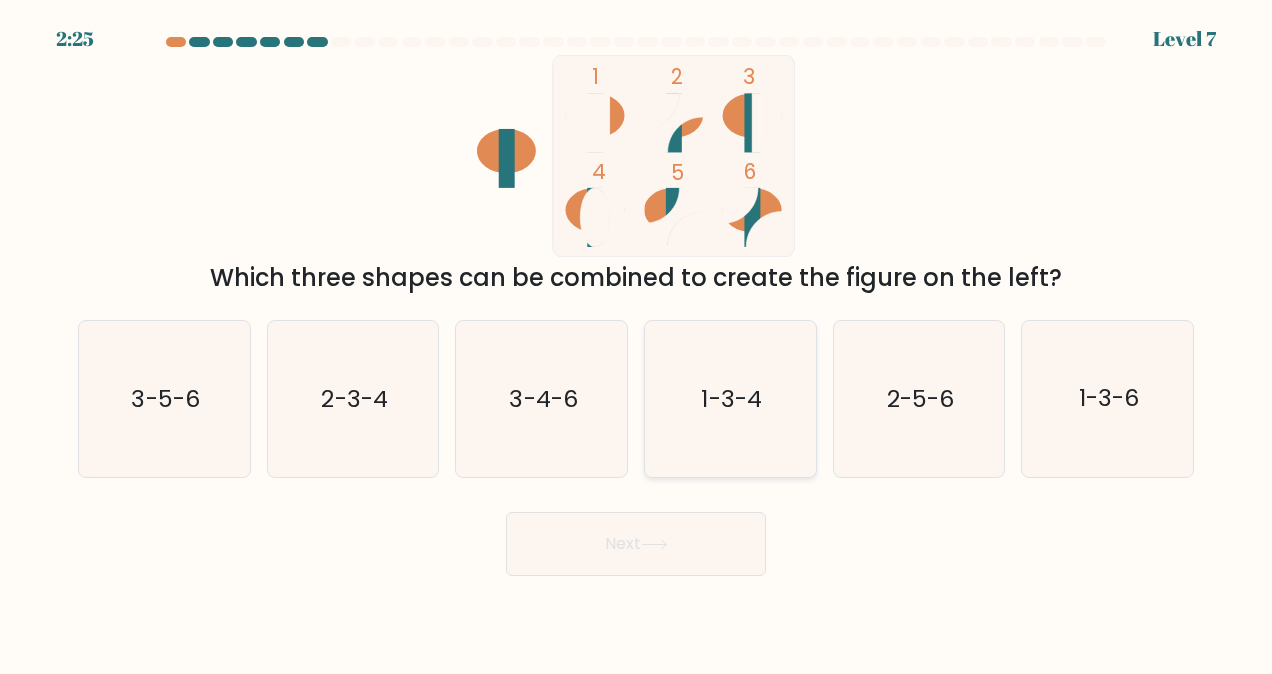 click on "1-3-4" 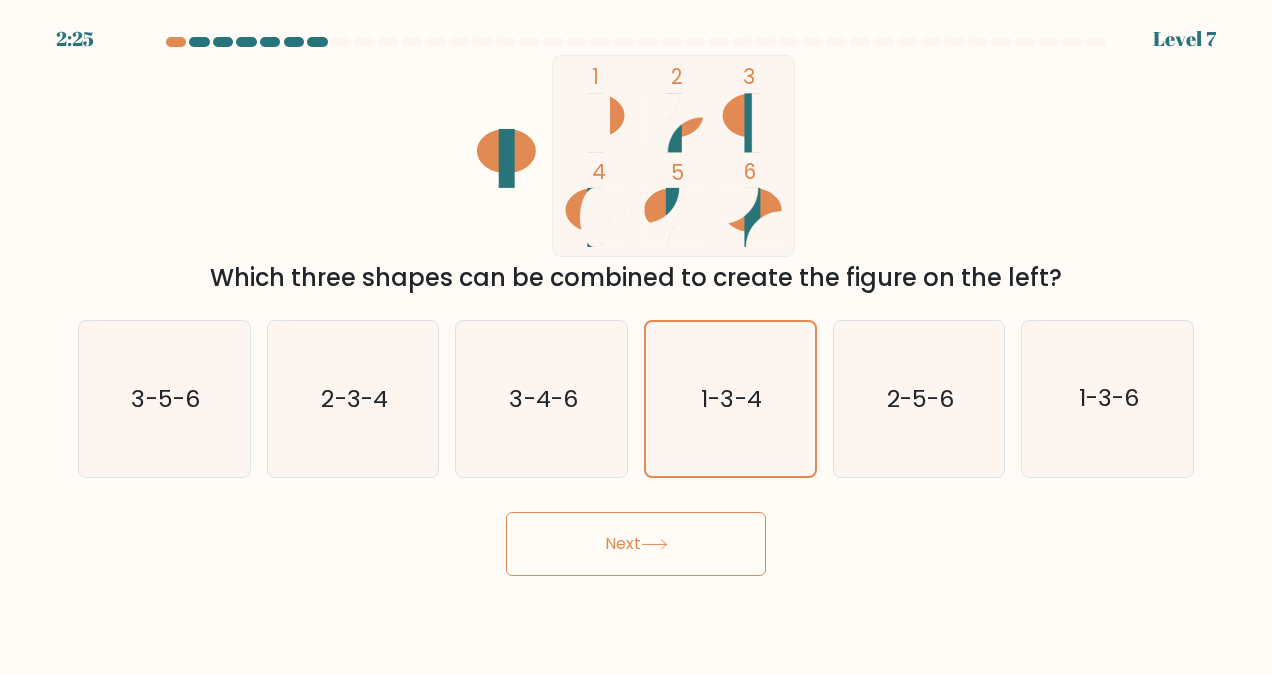 click on "Next" at bounding box center [636, 544] 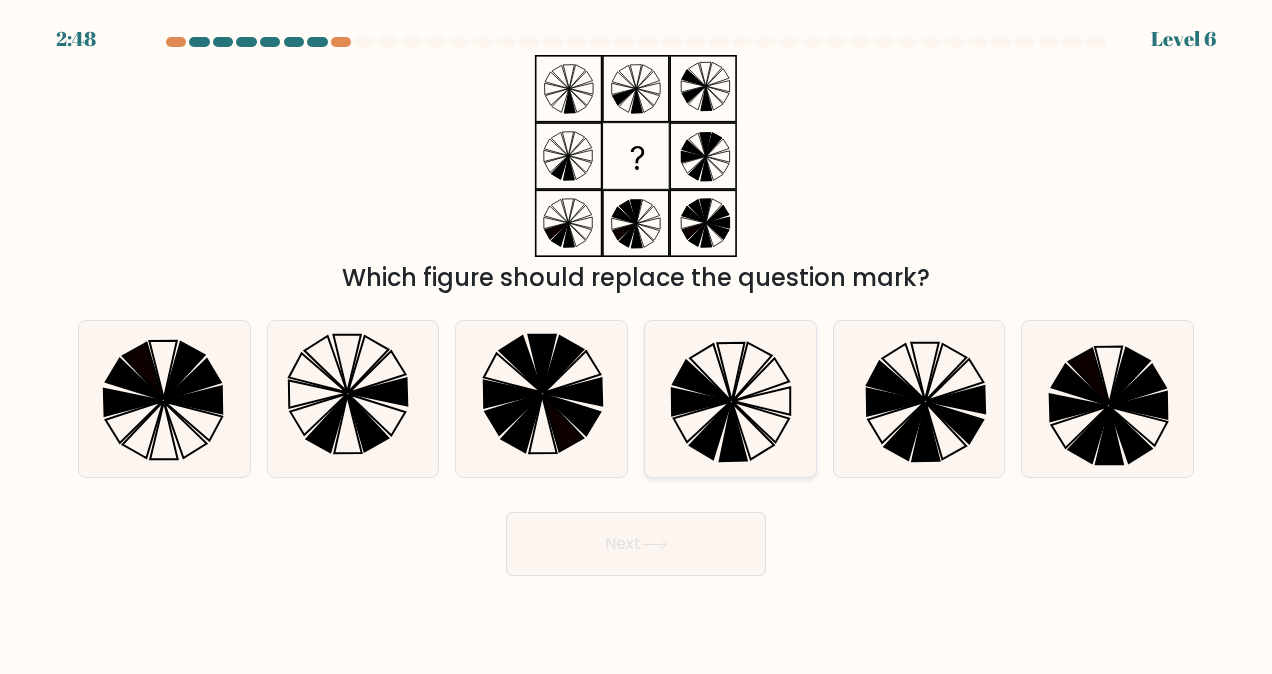 click 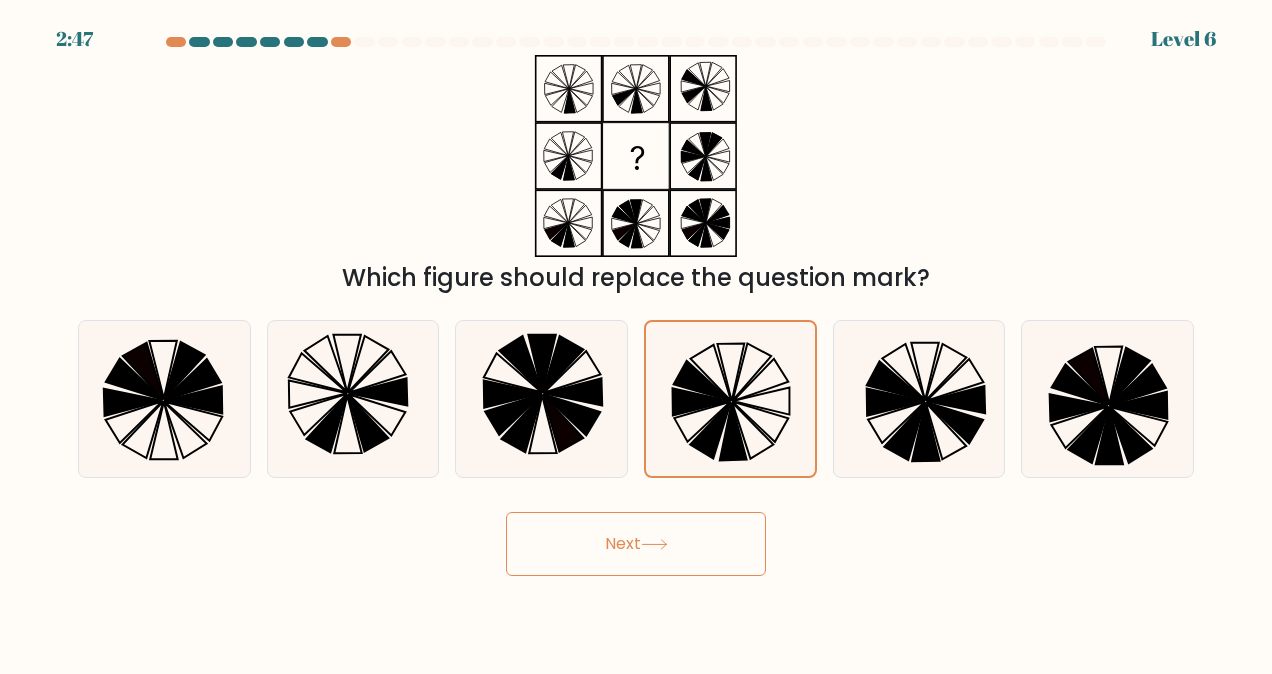 click on "Next" at bounding box center (636, 544) 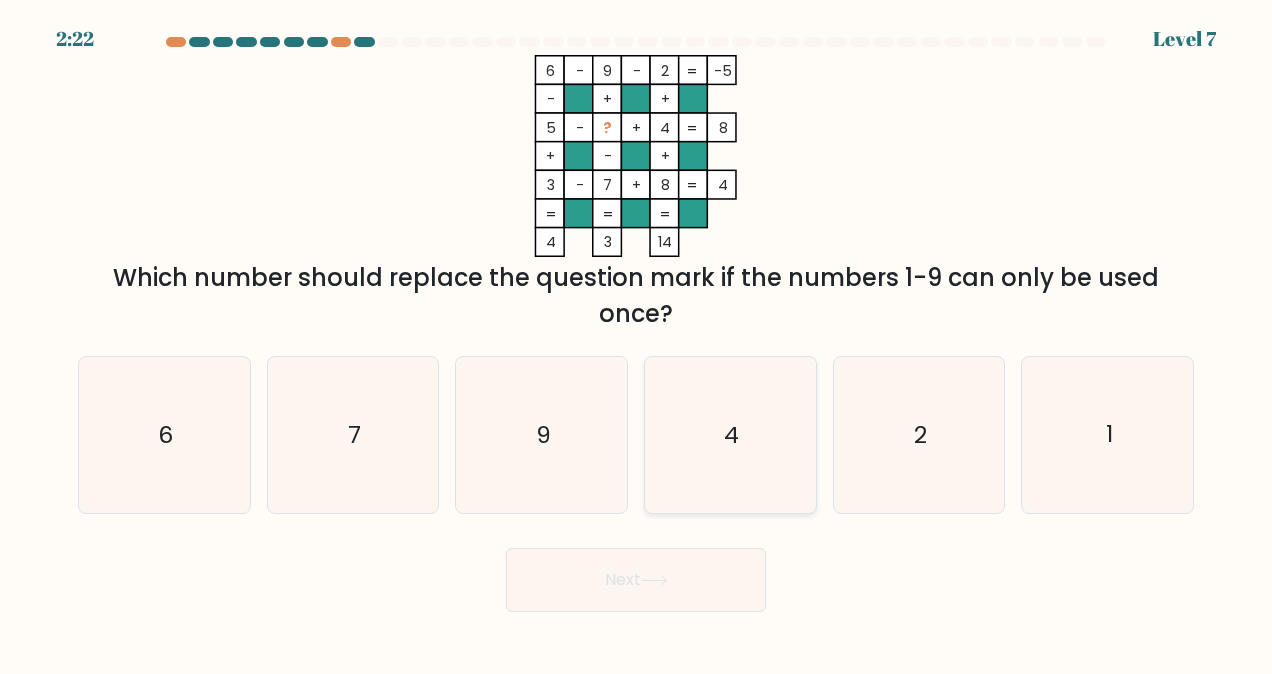 click on "4" 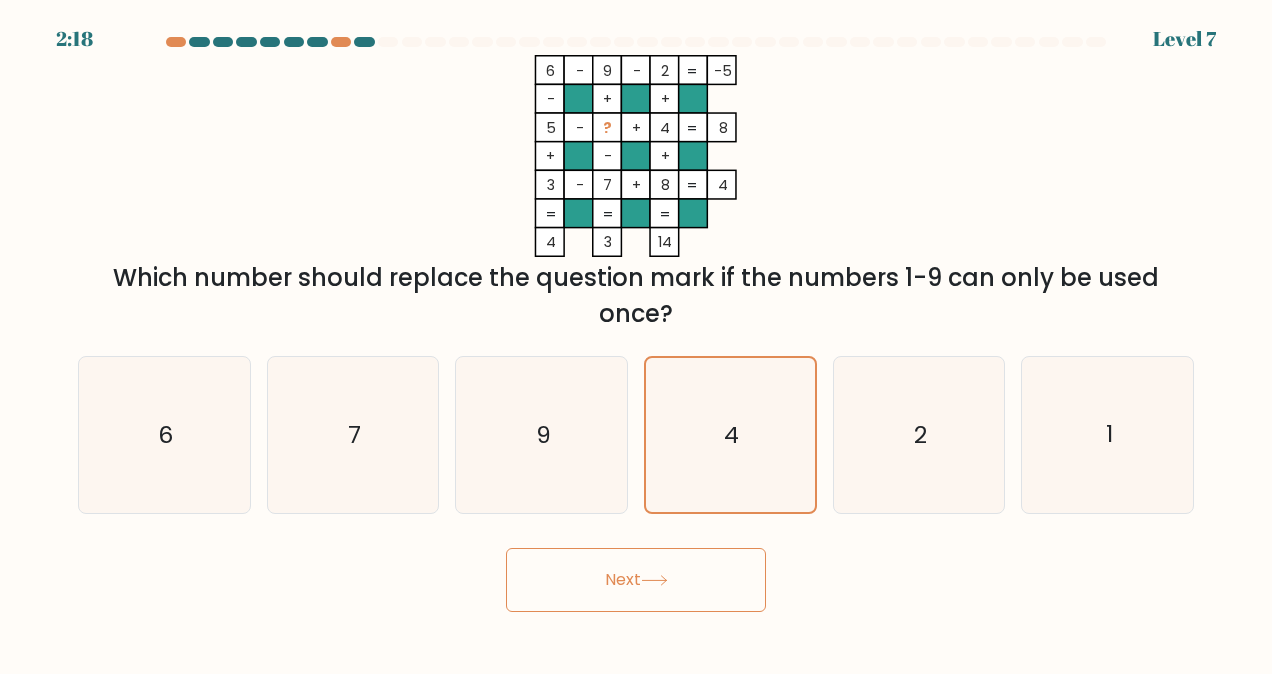 click on "Next" at bounding box center [636, 580] 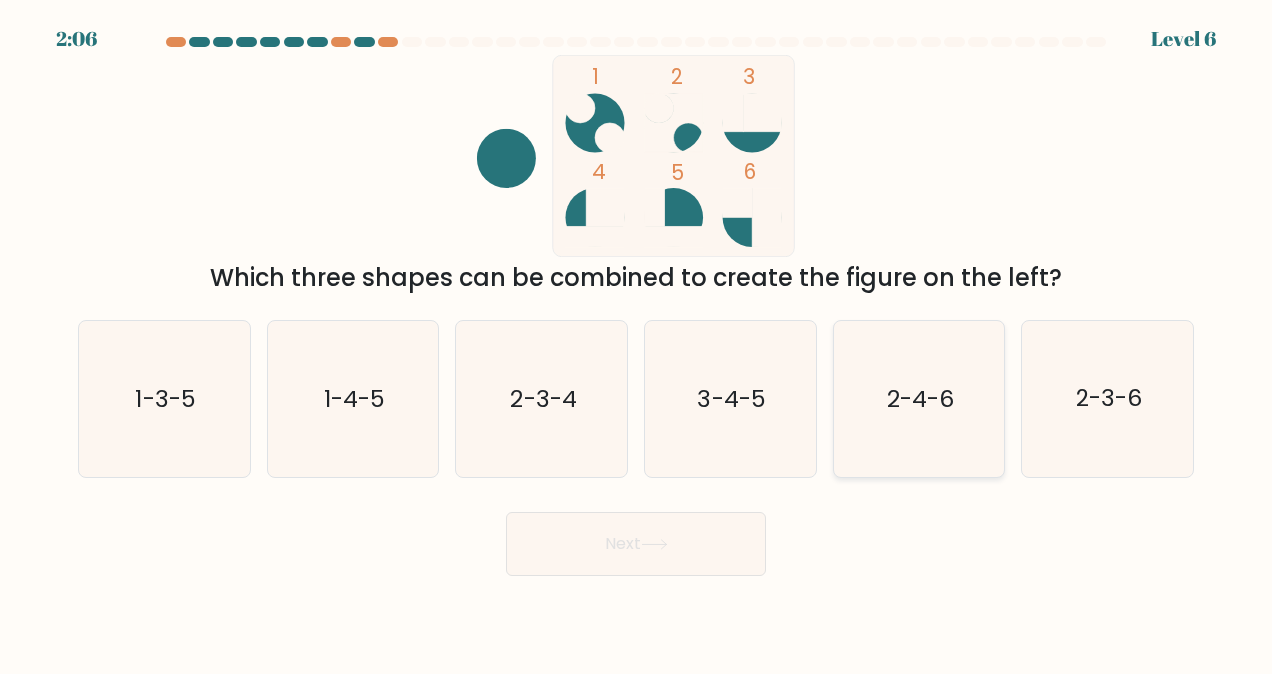 click on "2-4-6" 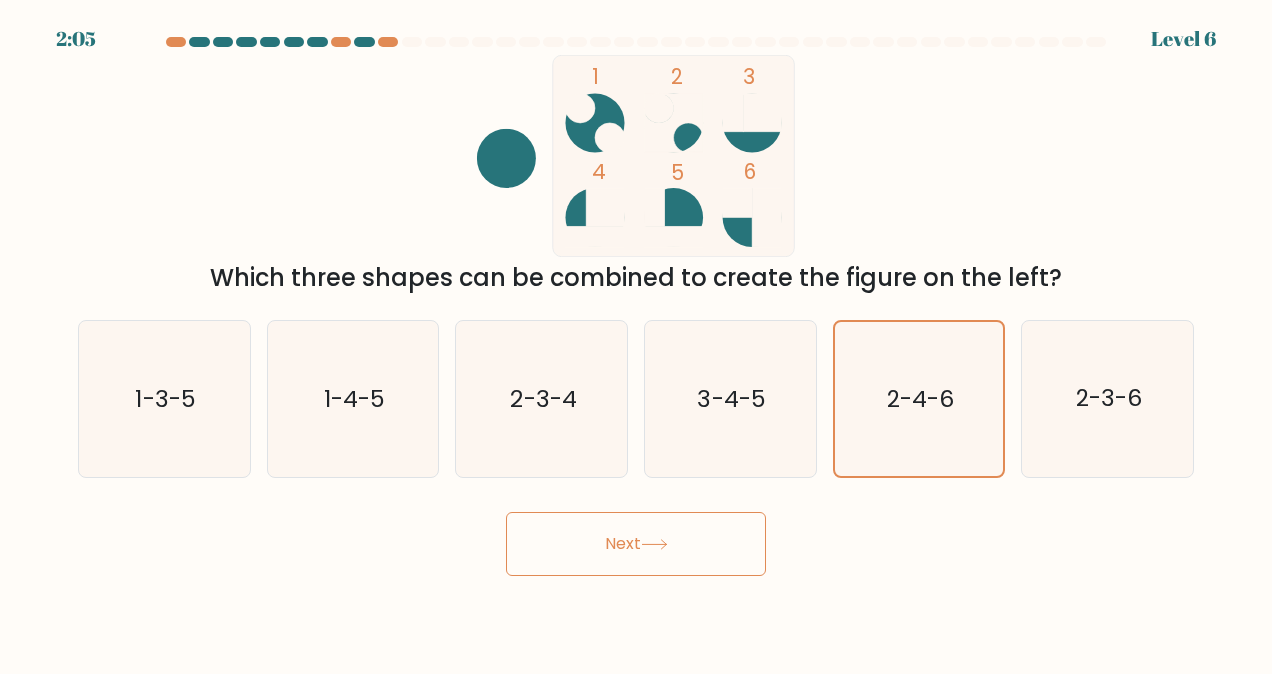 click on "Next" at bounding box center [636, 544] 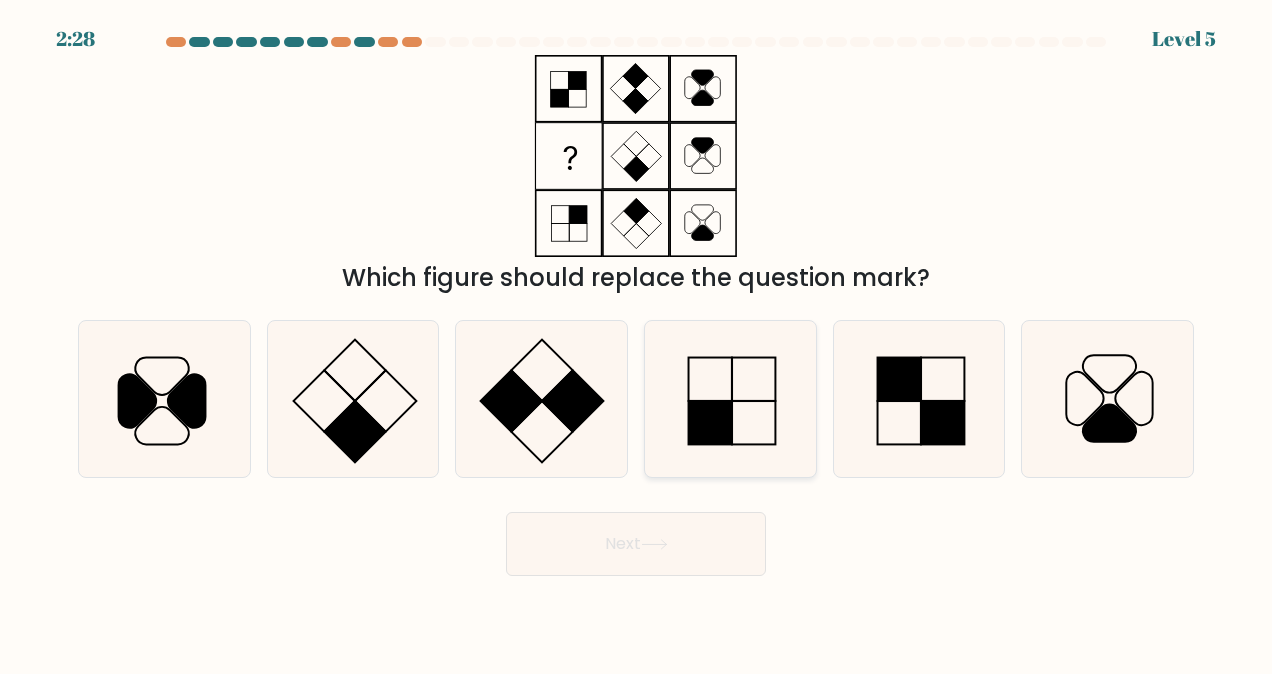 click 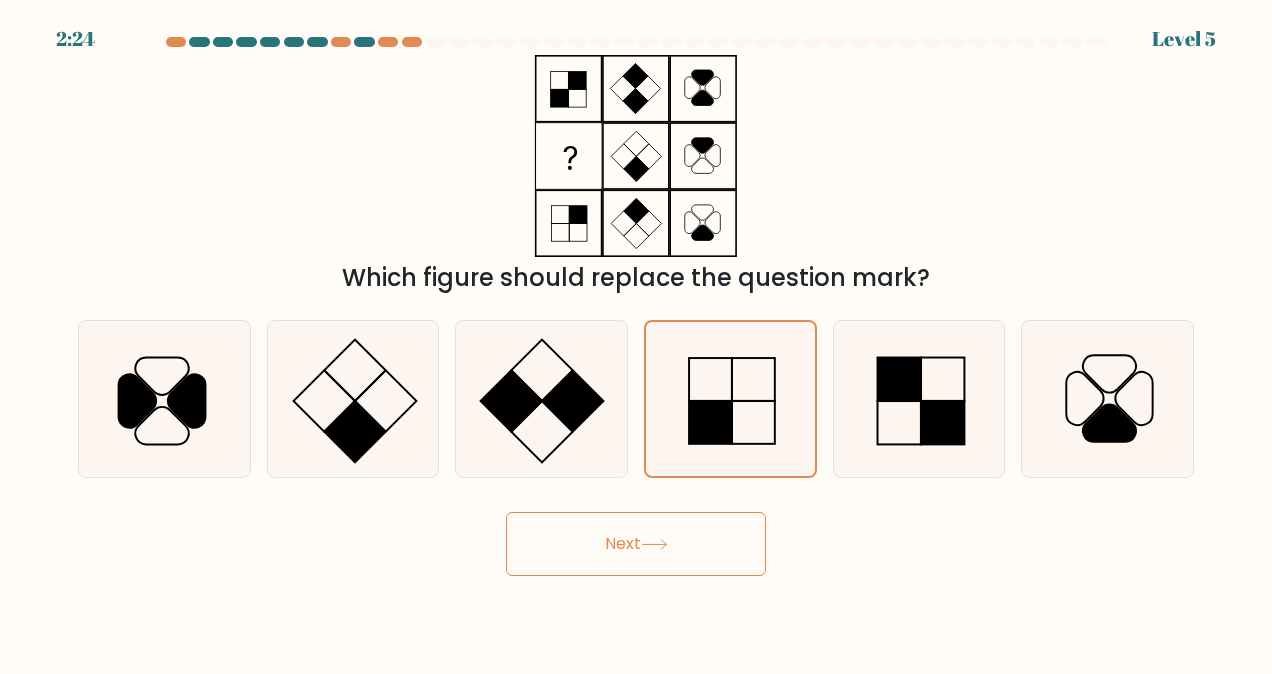 click on "Next" at bounding box center [636, 544] 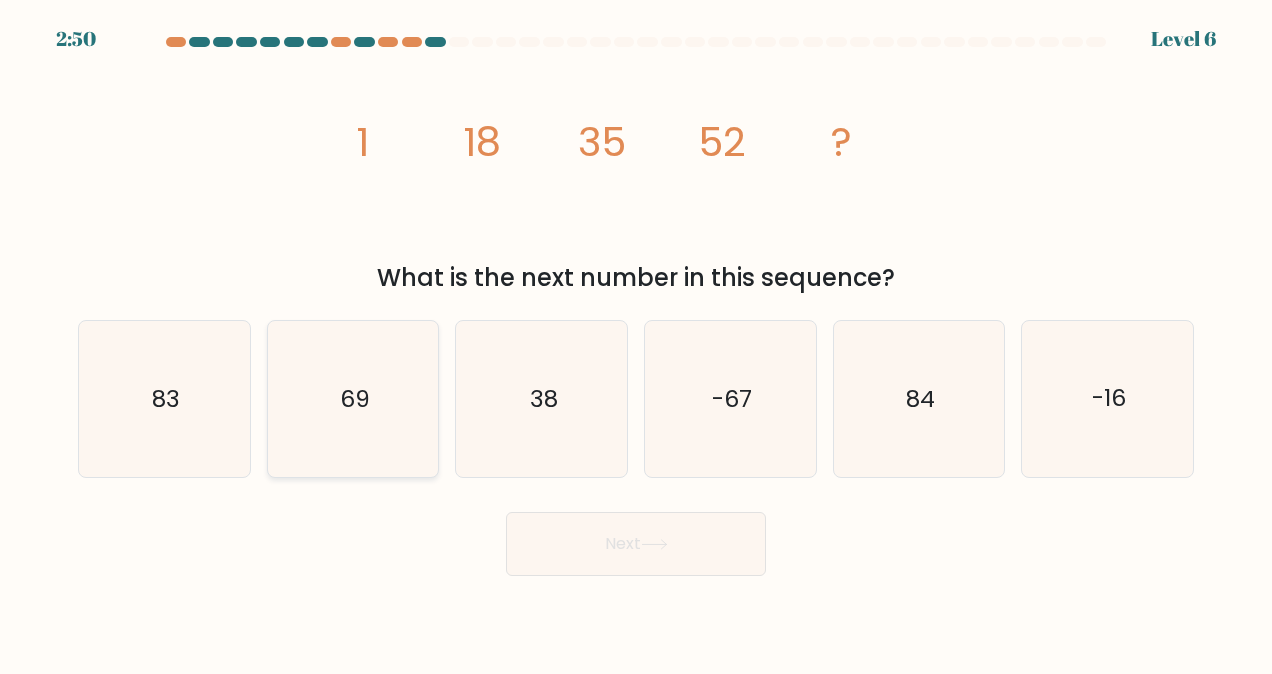 click on "69" 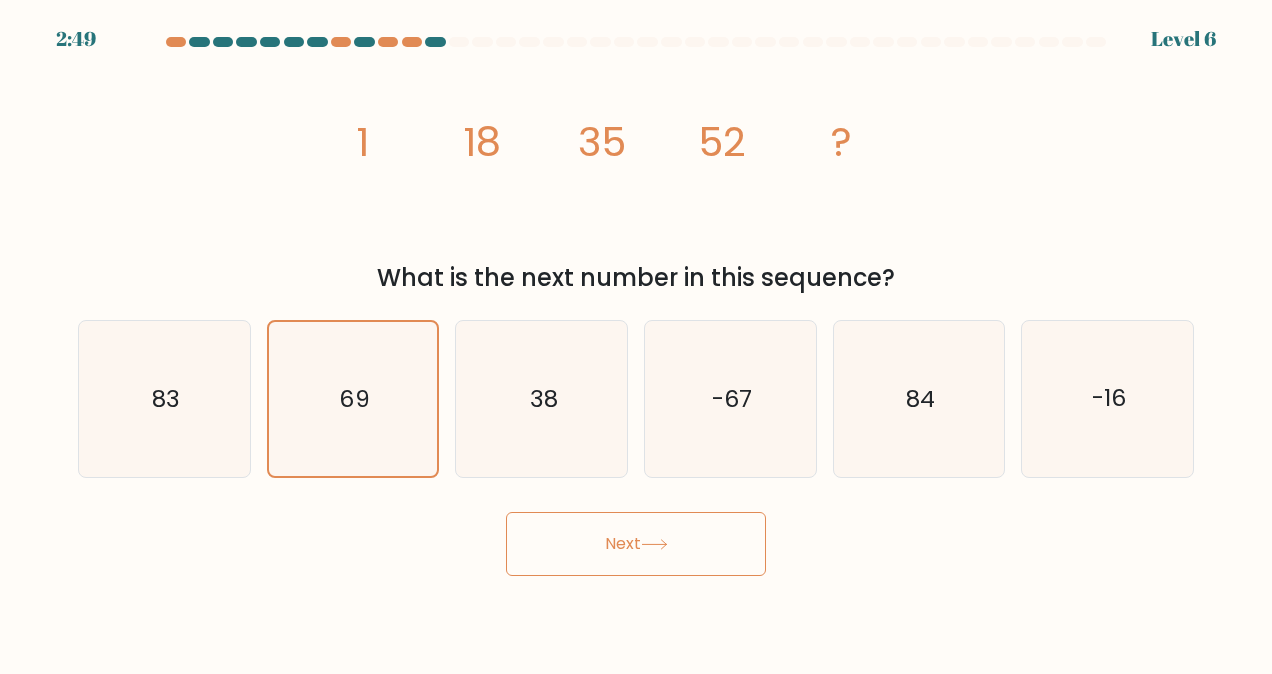 click on "Next" at bounding box center [636, 544] 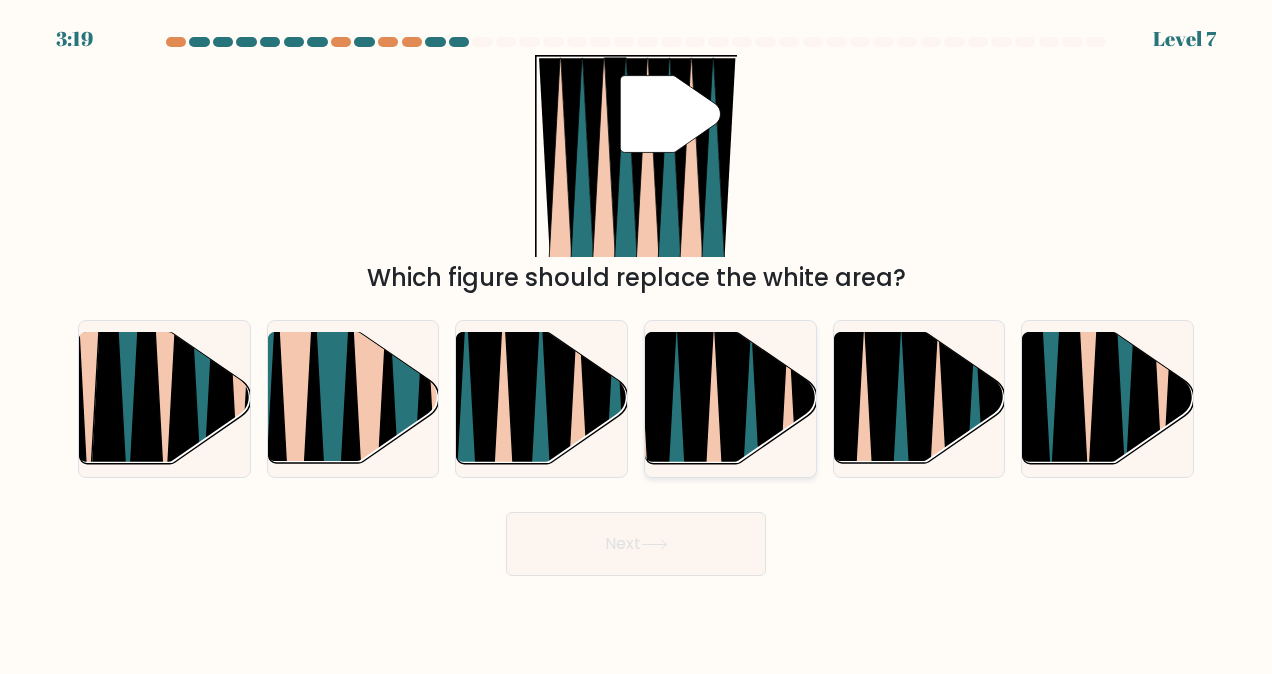 click 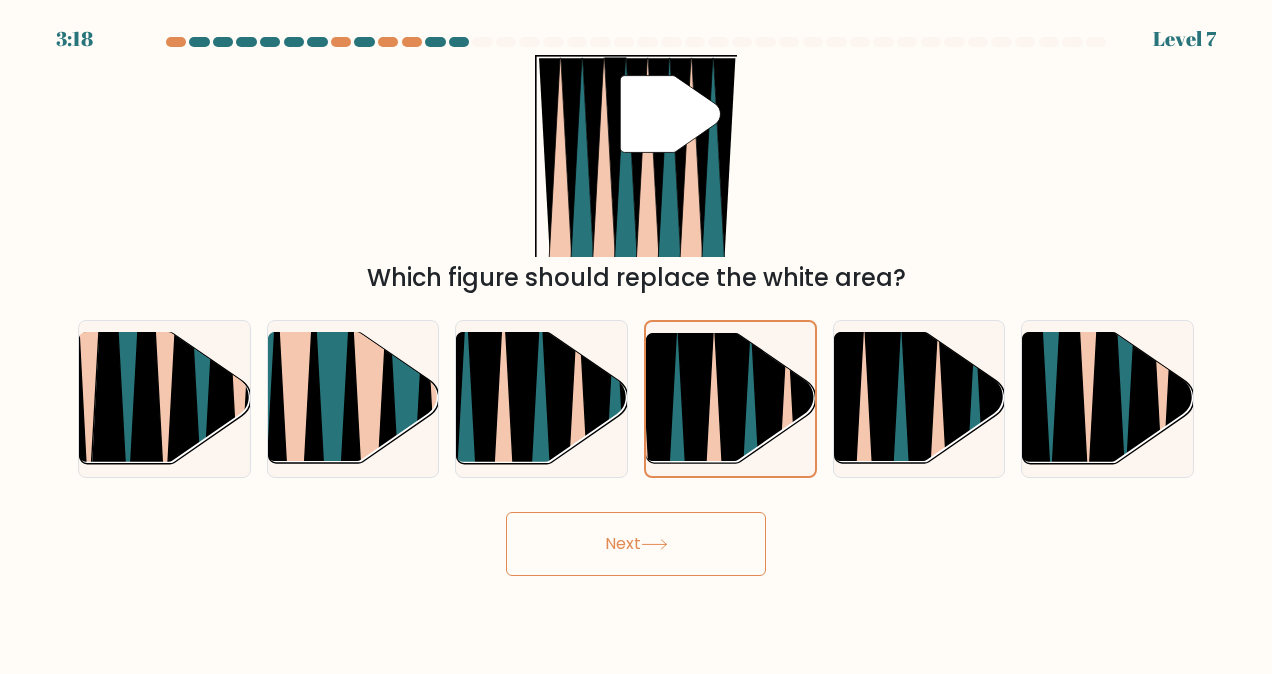 click on "Next" at bounding box center [636, 544] 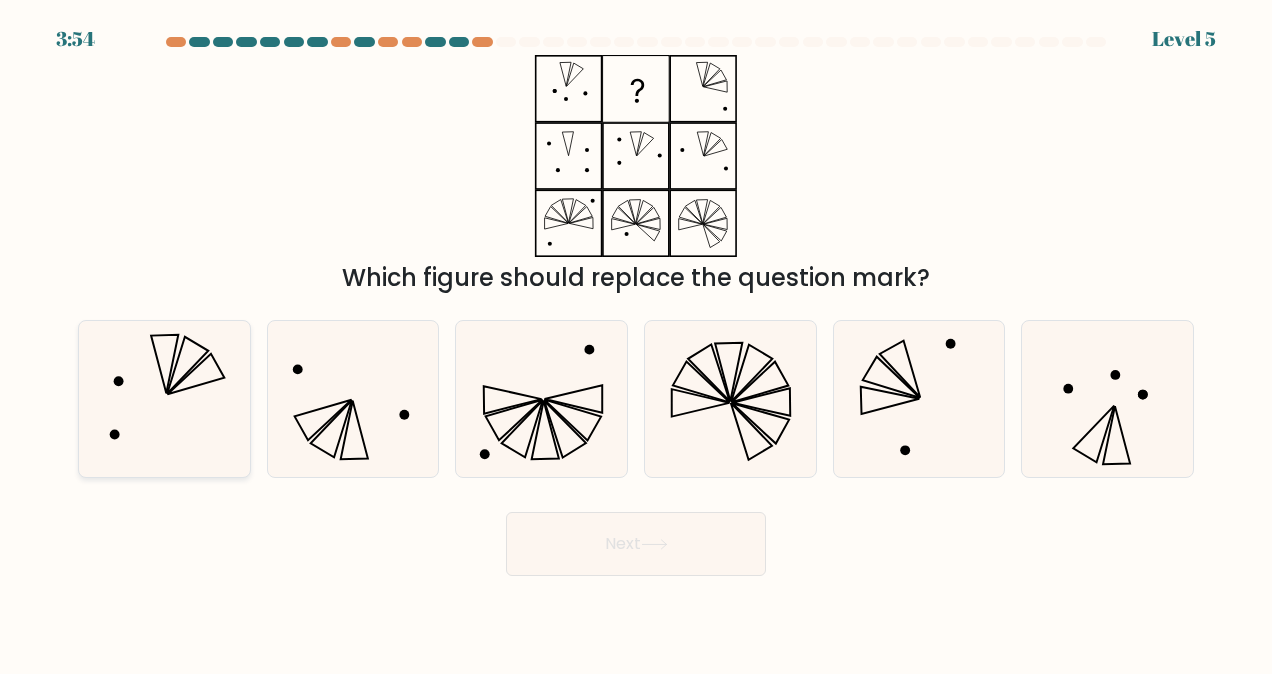 click 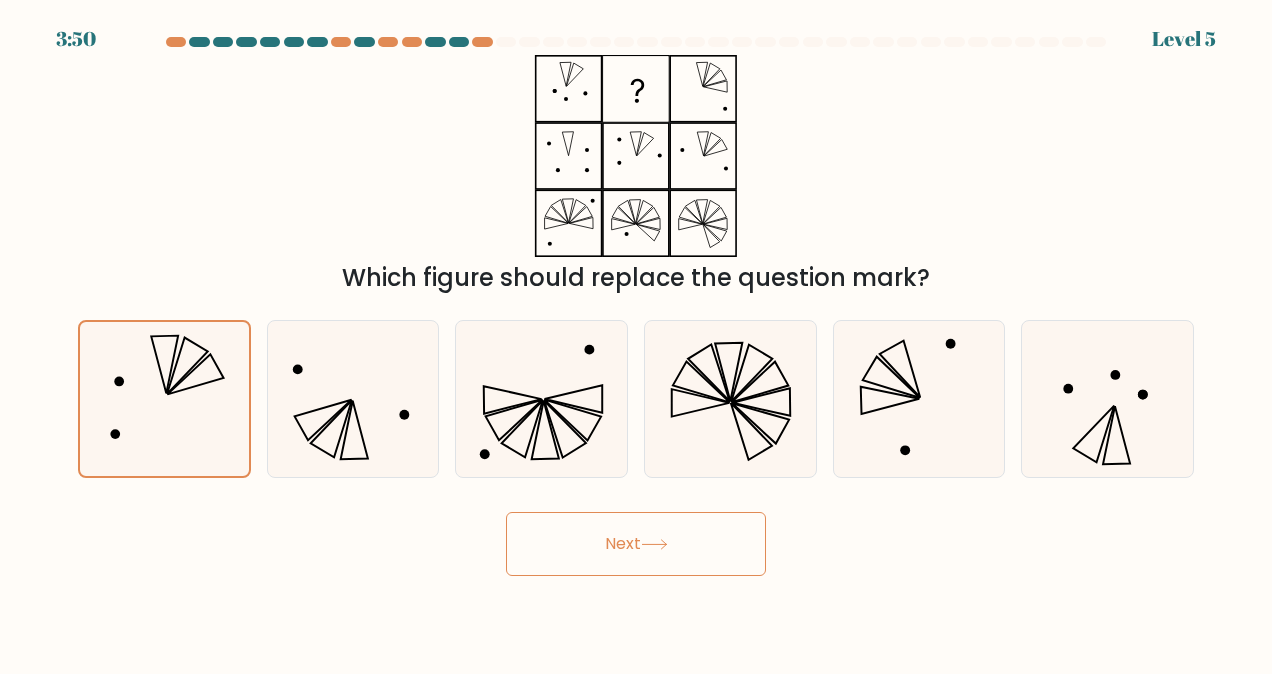 click on "Next" at bounding box center (636, 544) 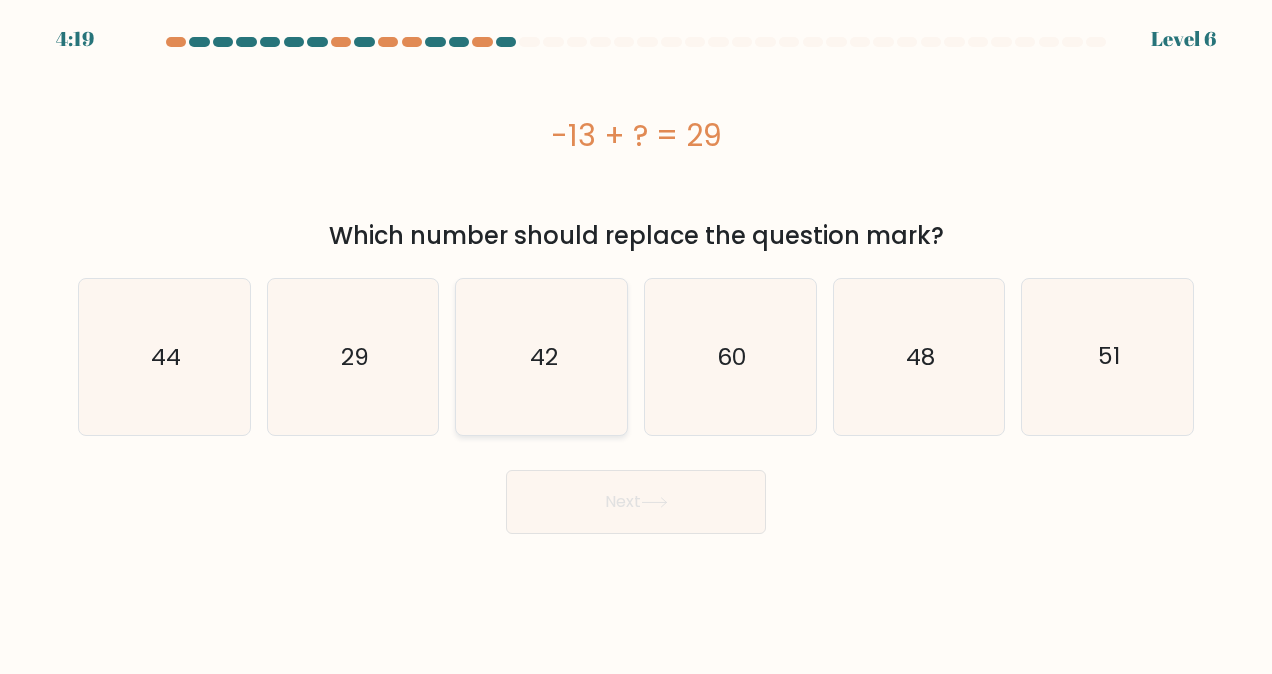 click on "42" 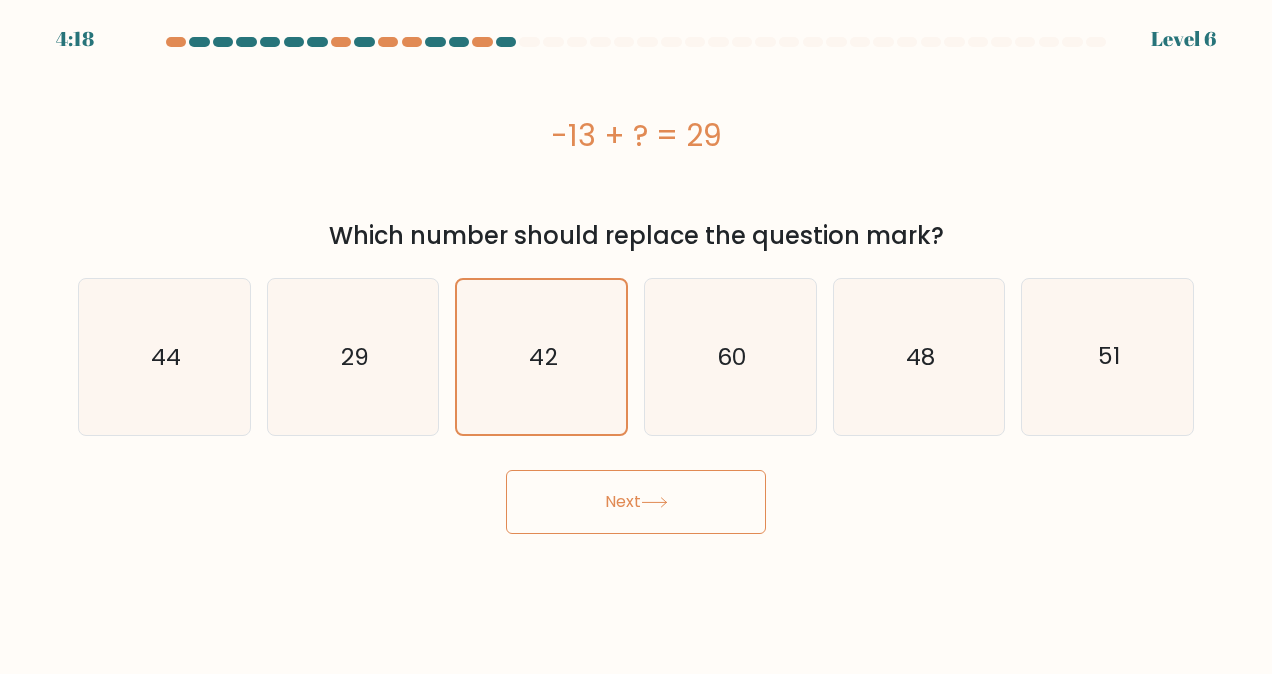 click on "Next" at bounding box center [636, 502] 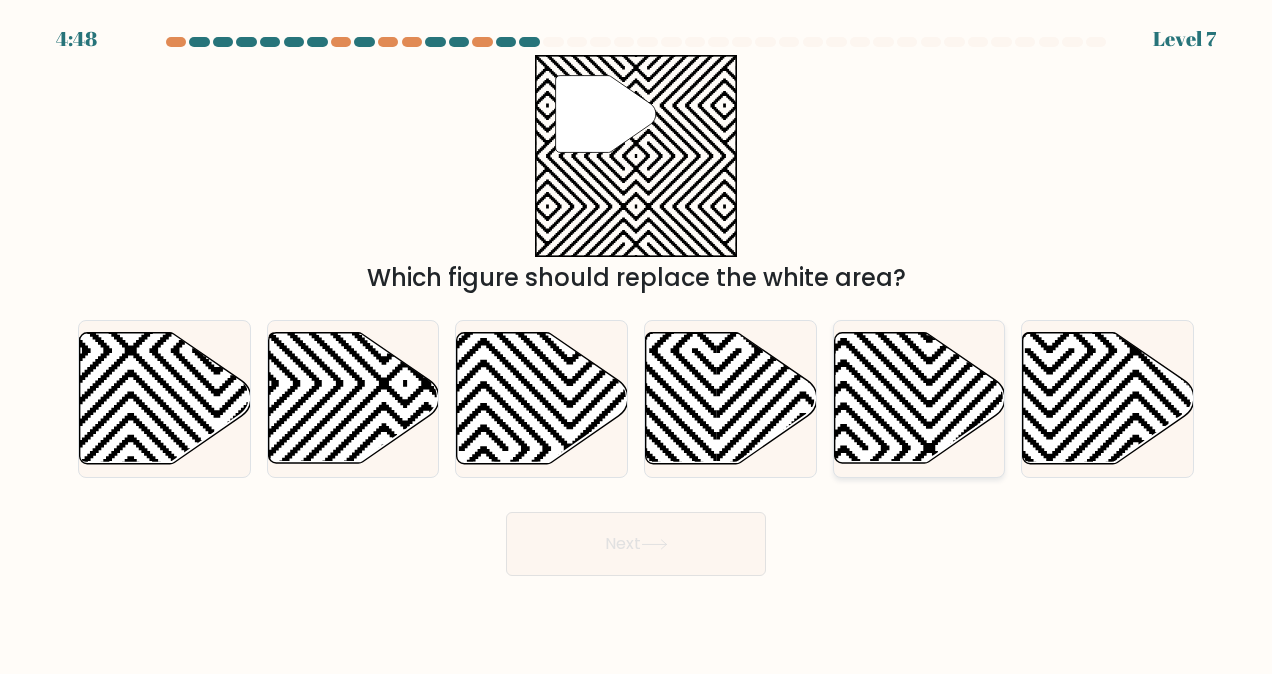 click 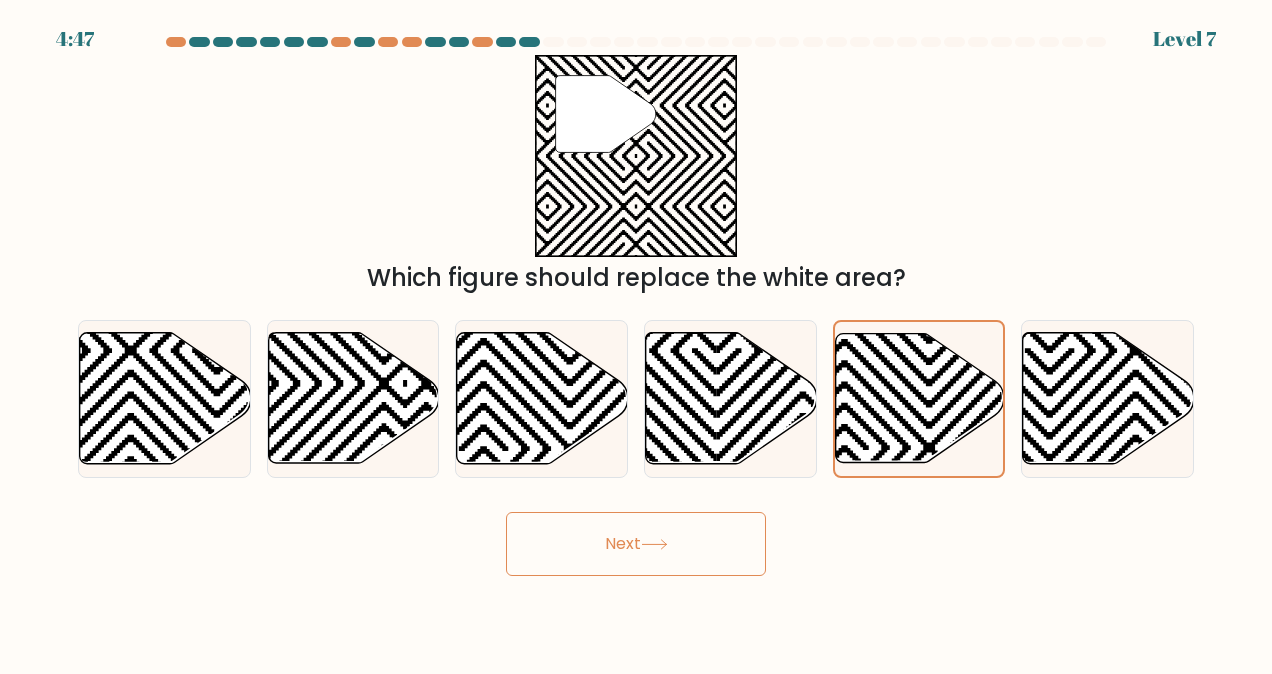 click on "Next" at bounding box center [636, 544] 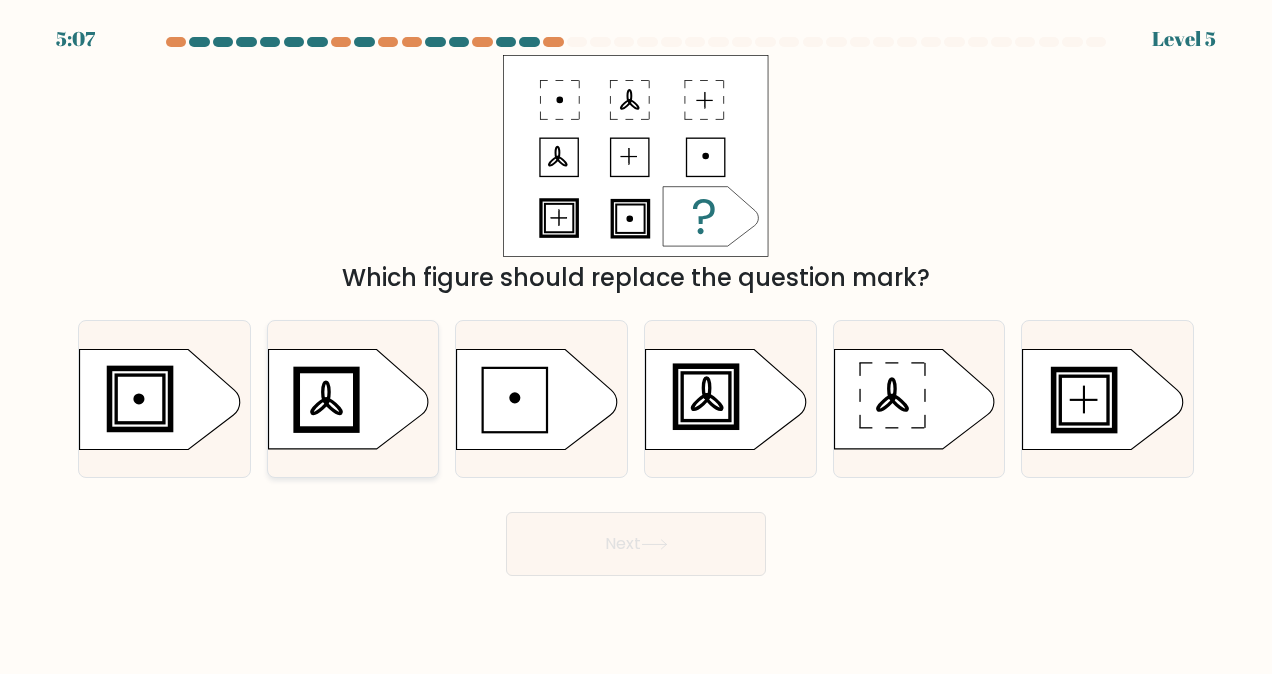 click 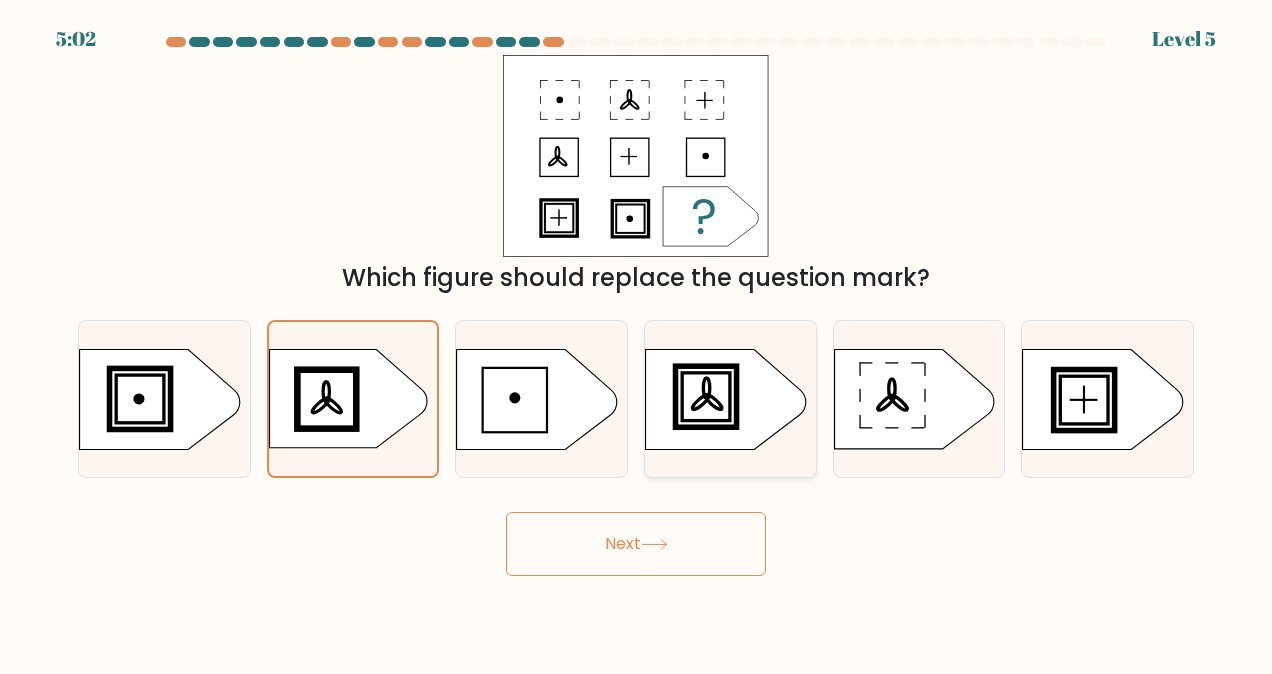 click 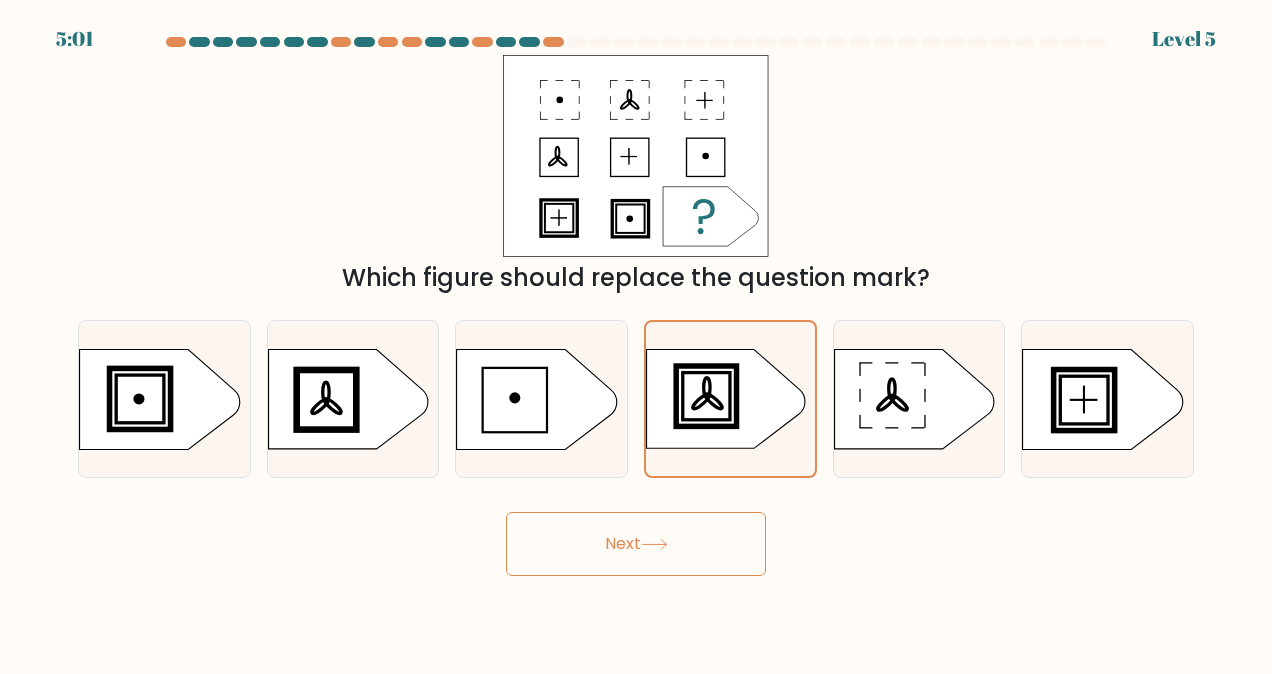 click on "Next" at bounding box center (636, 544) 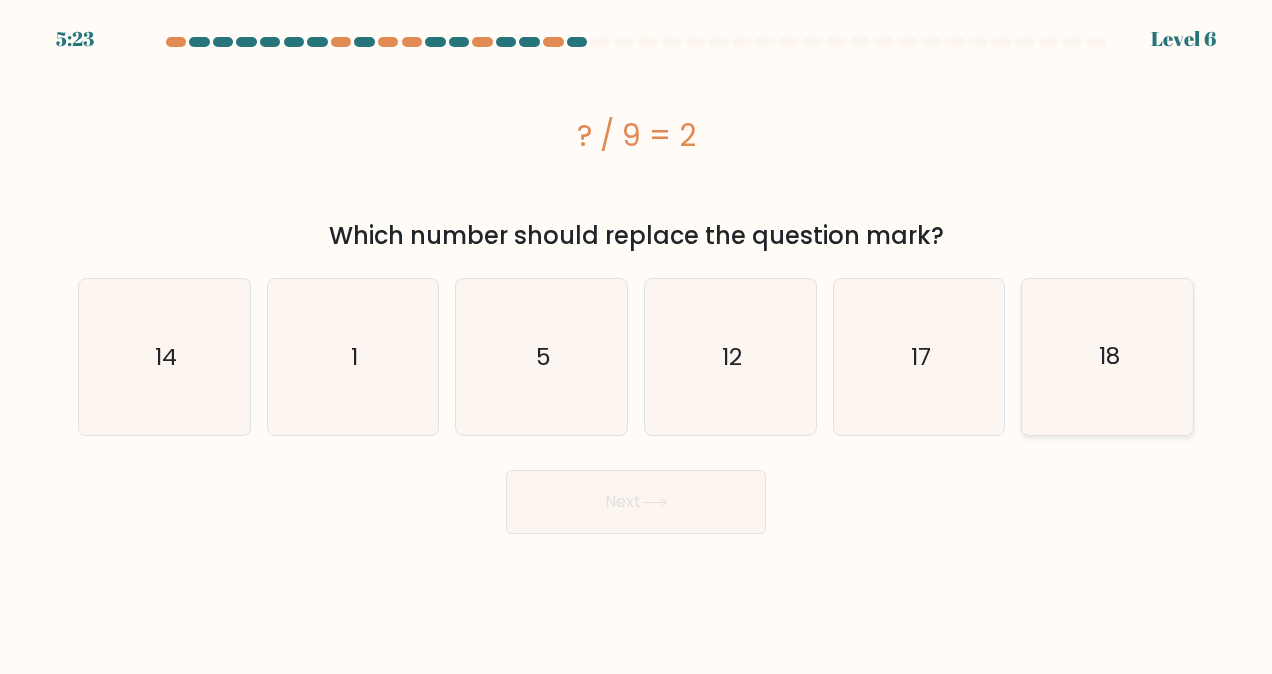 click on "18" at bounding box center [1107, 357] 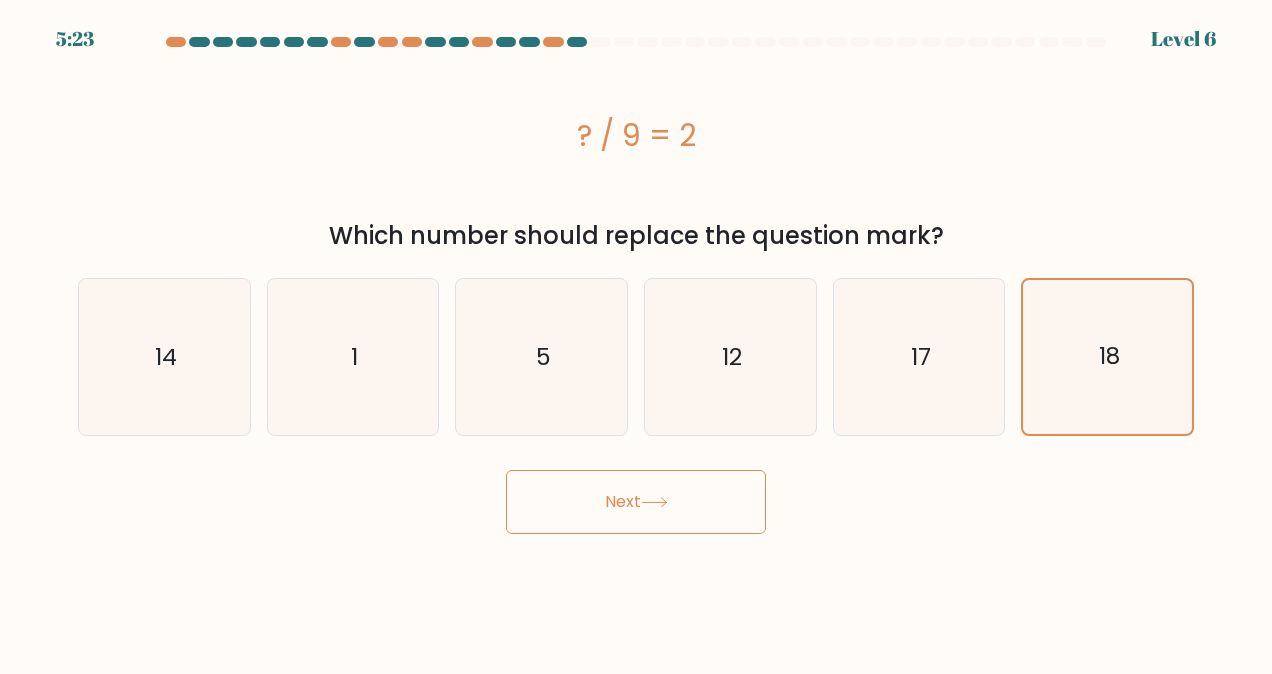click on "Next" at bounding box center [636, 502] 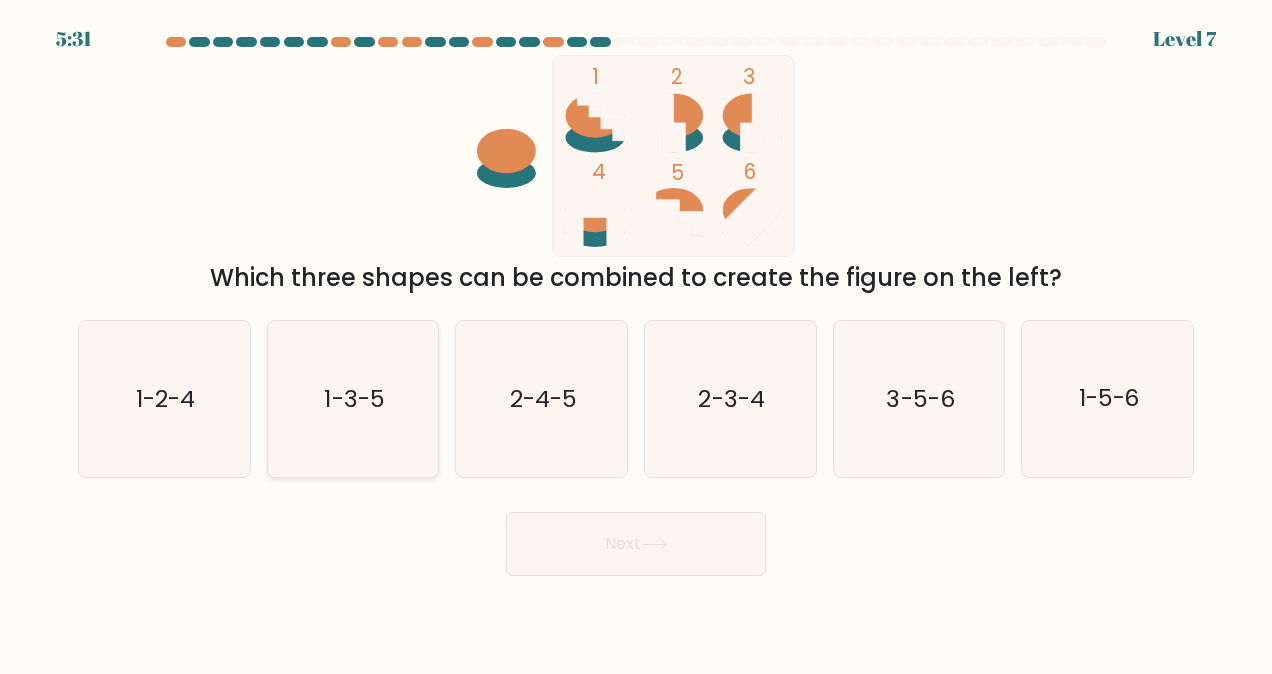 click on "1-3-5" 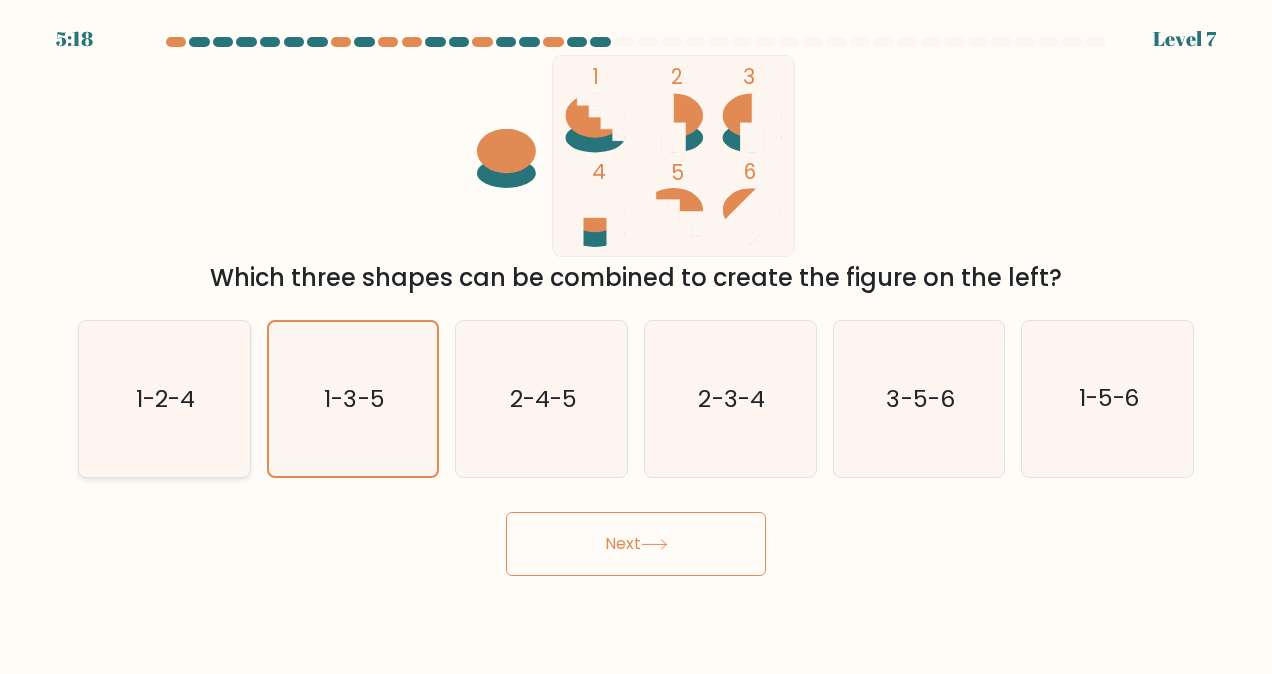 click on "1-2-4" 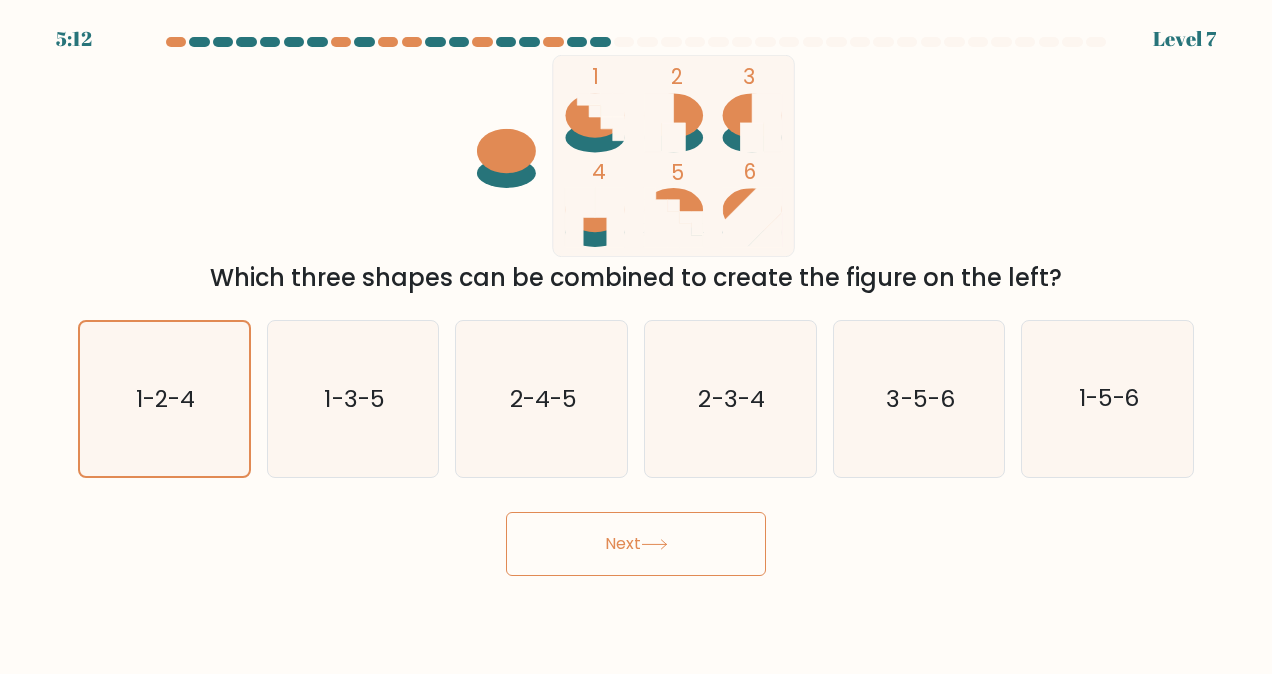 click on "Next" at bounding box center [636, 544] 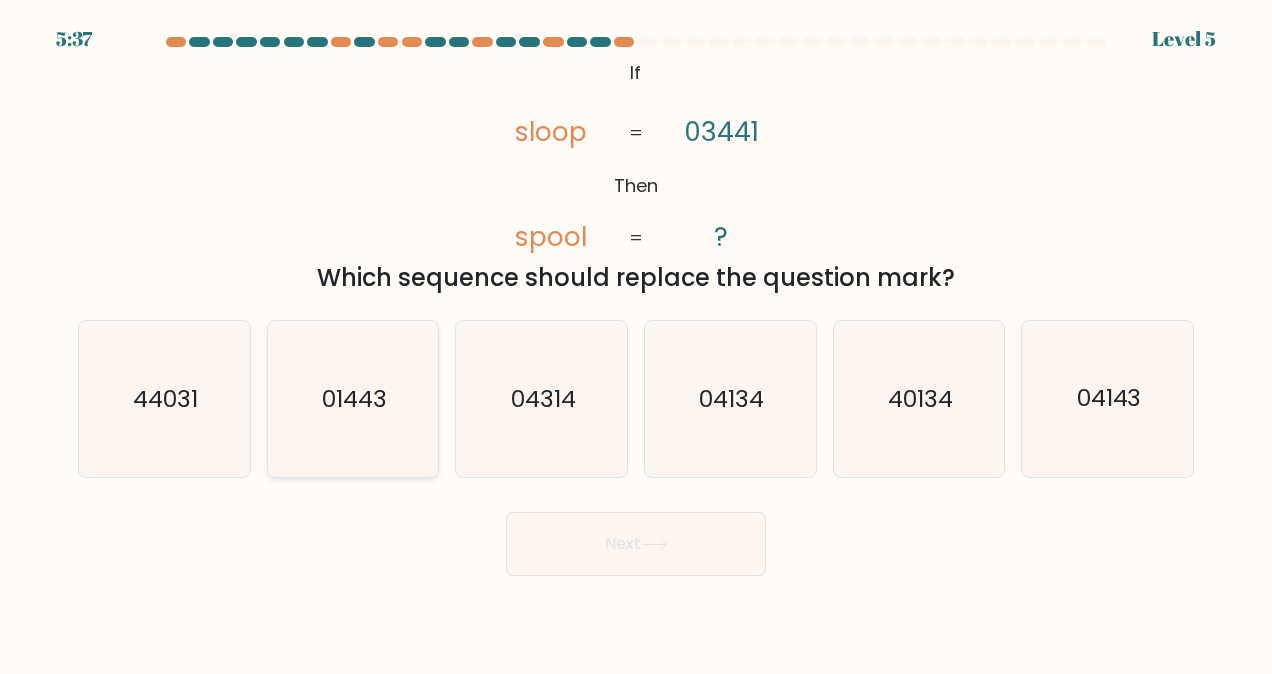 click on "01443" 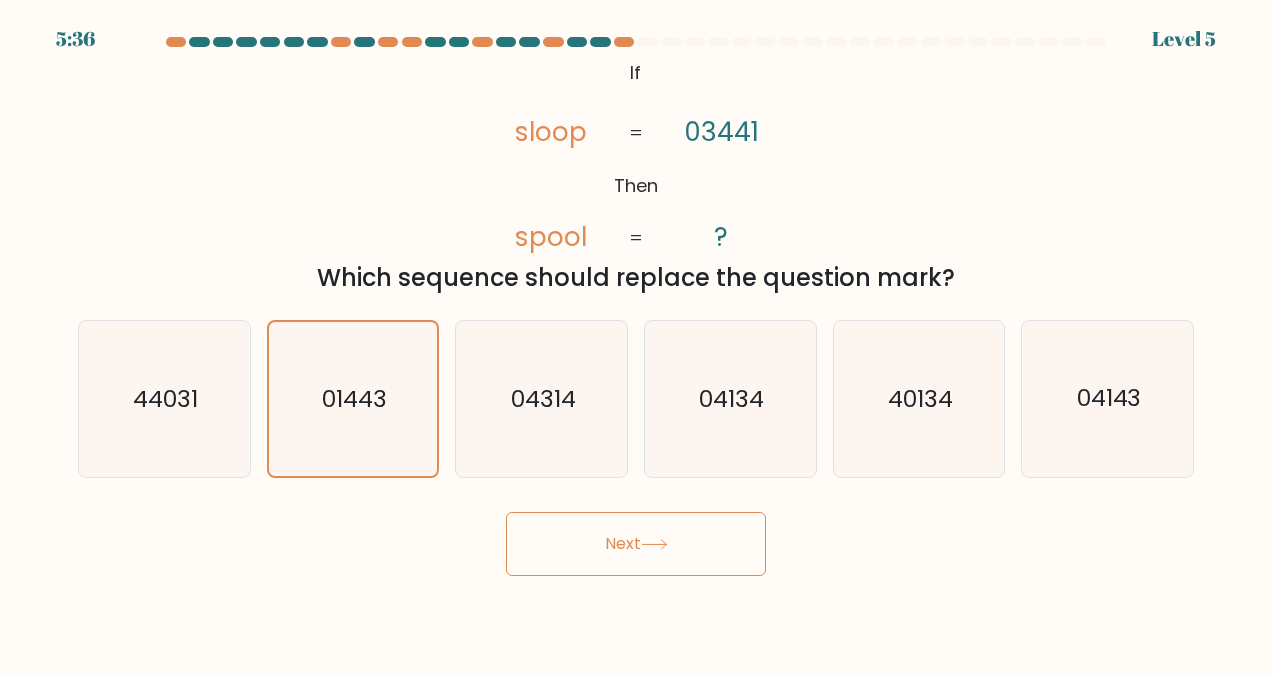 click on "Next" at bounding box center [636, 544] 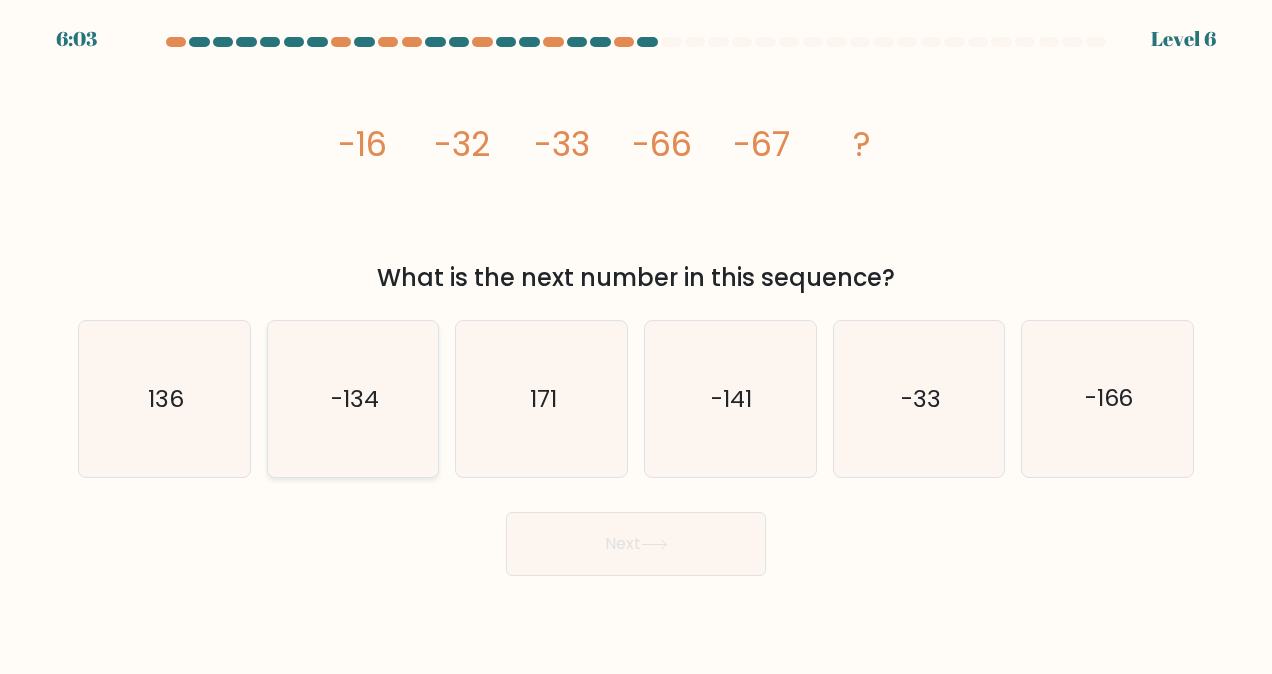 click on "-134" 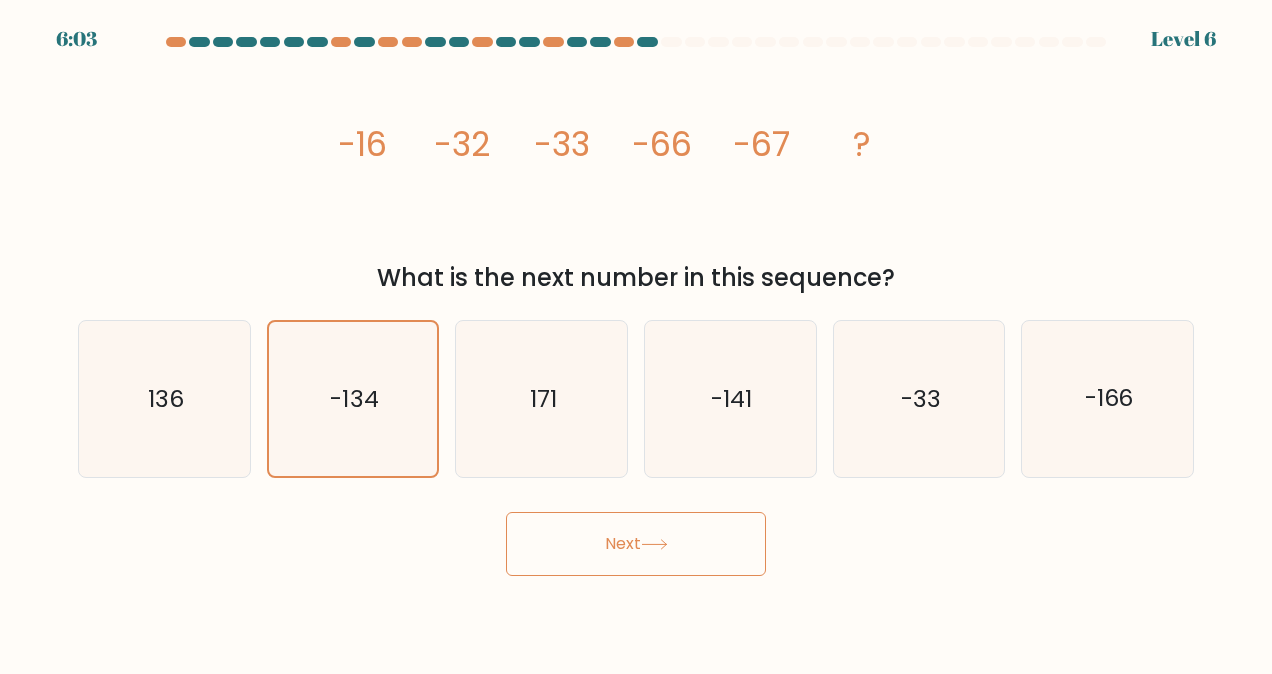 click on "Next" at bounding box center (636, 544) 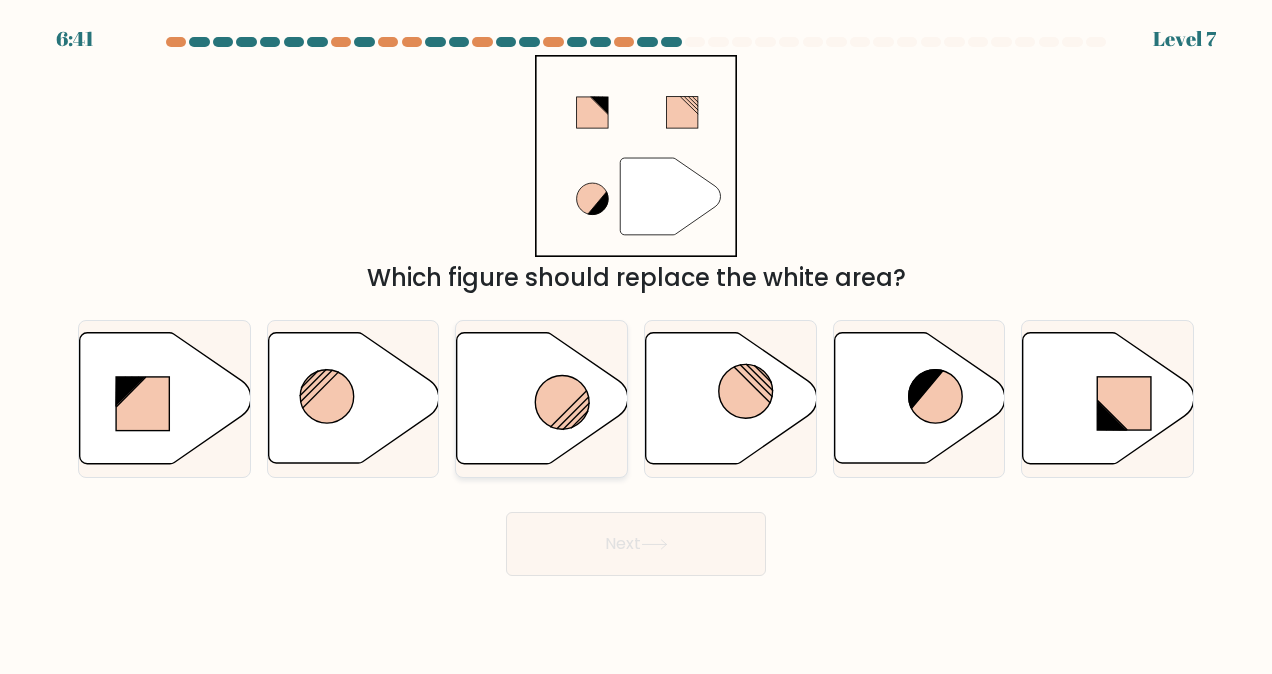 click 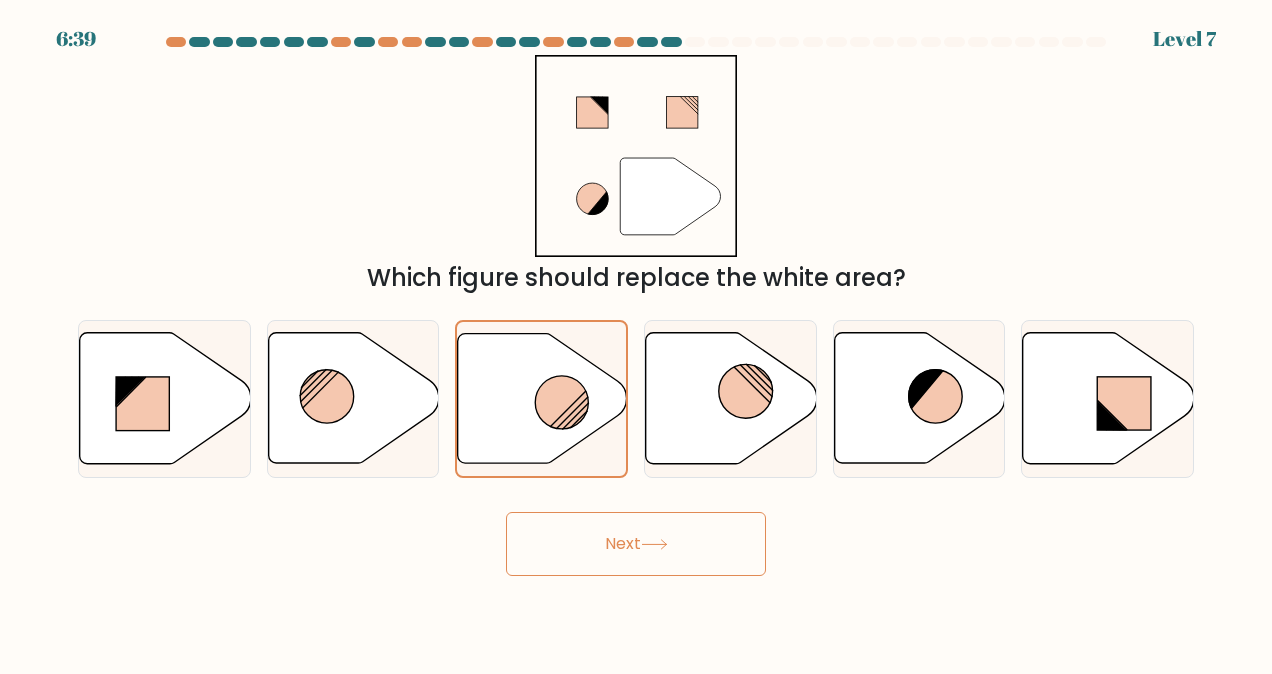 click on "Next" at bounding box center [636, 544] 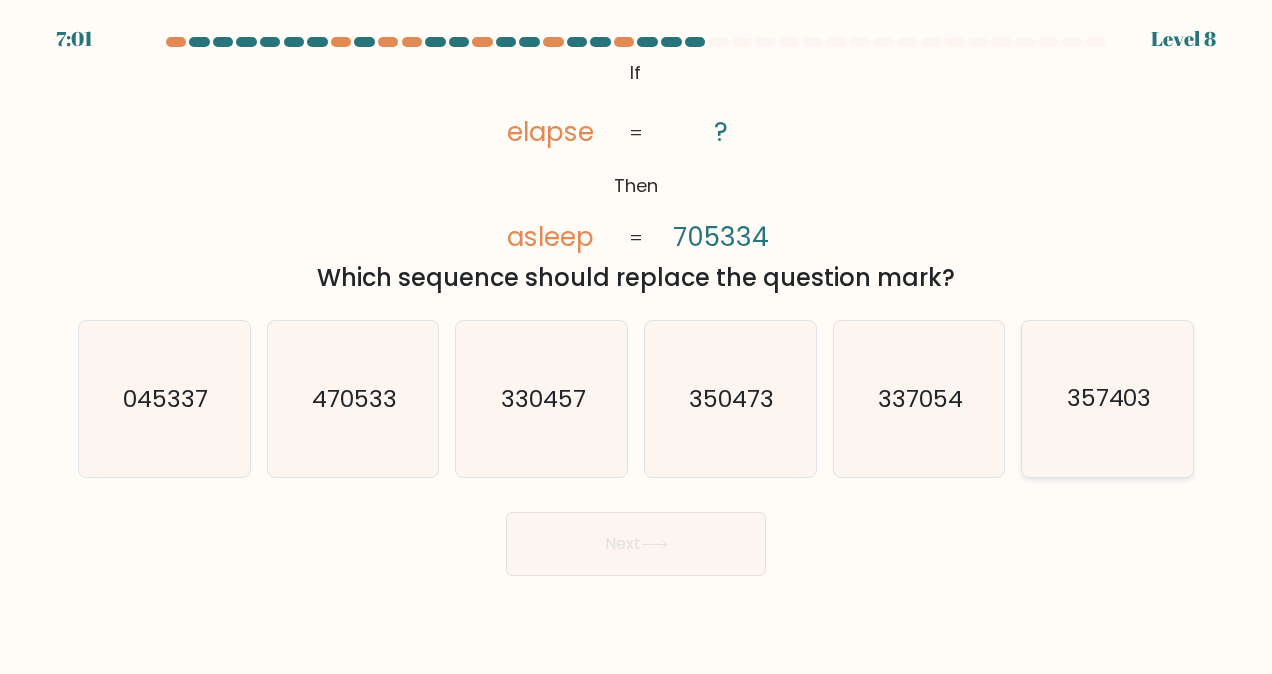 click on "357403" 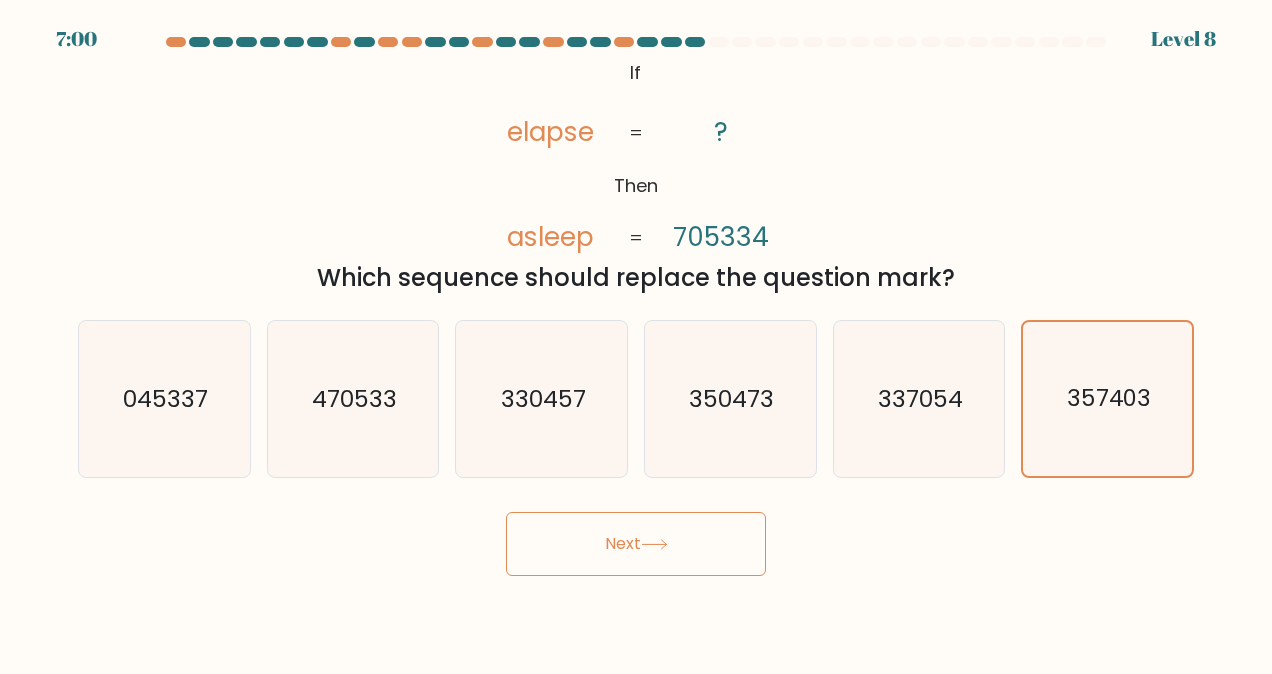 click on "Next" at bounding box center (636, 544) 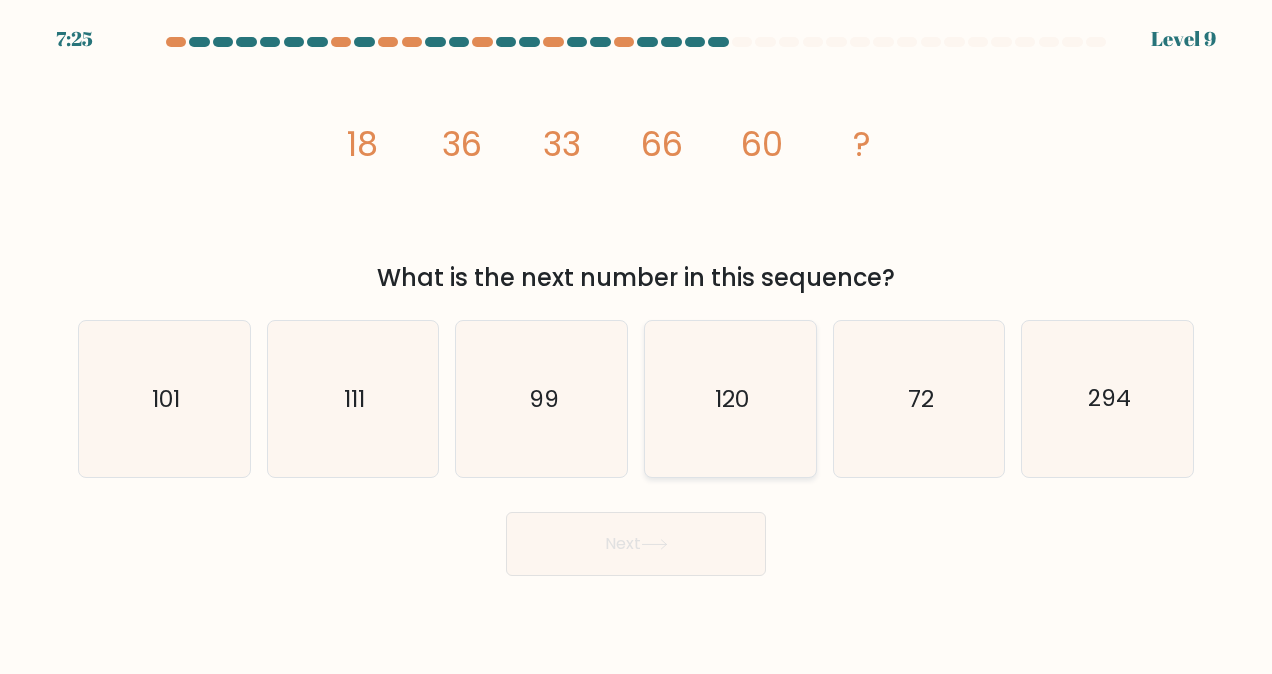click on "120" 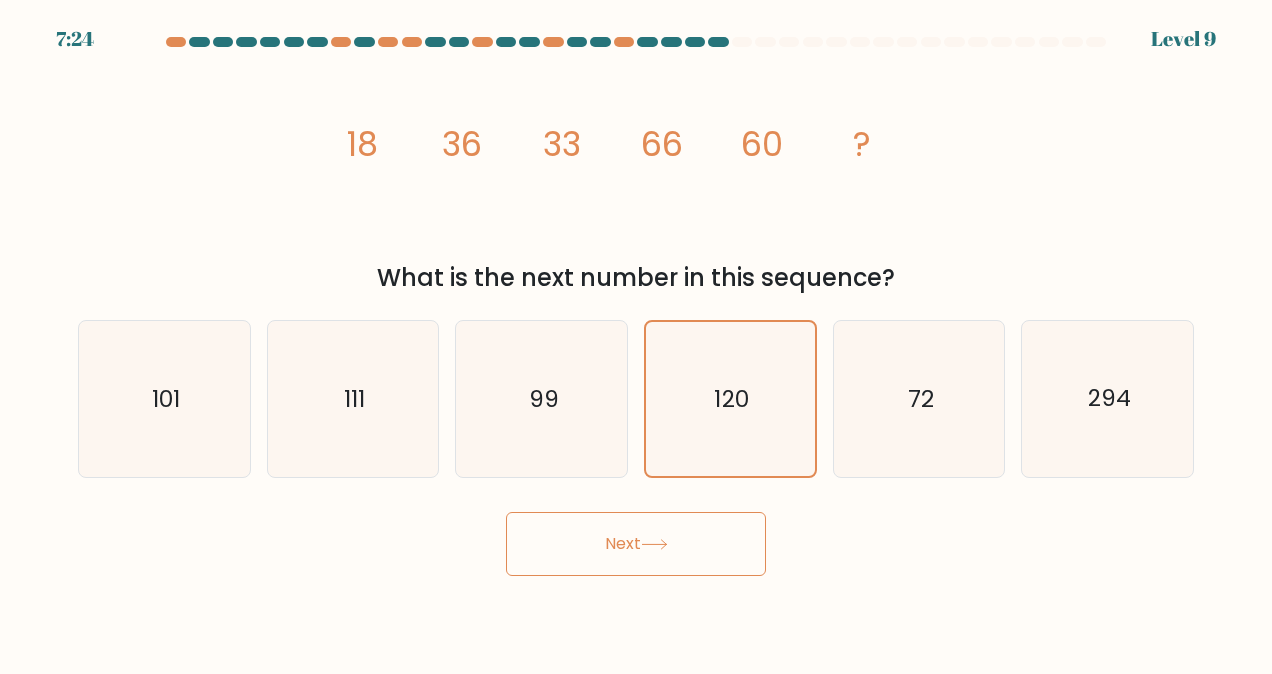 click on "Next" at bounding box center (636, 544) 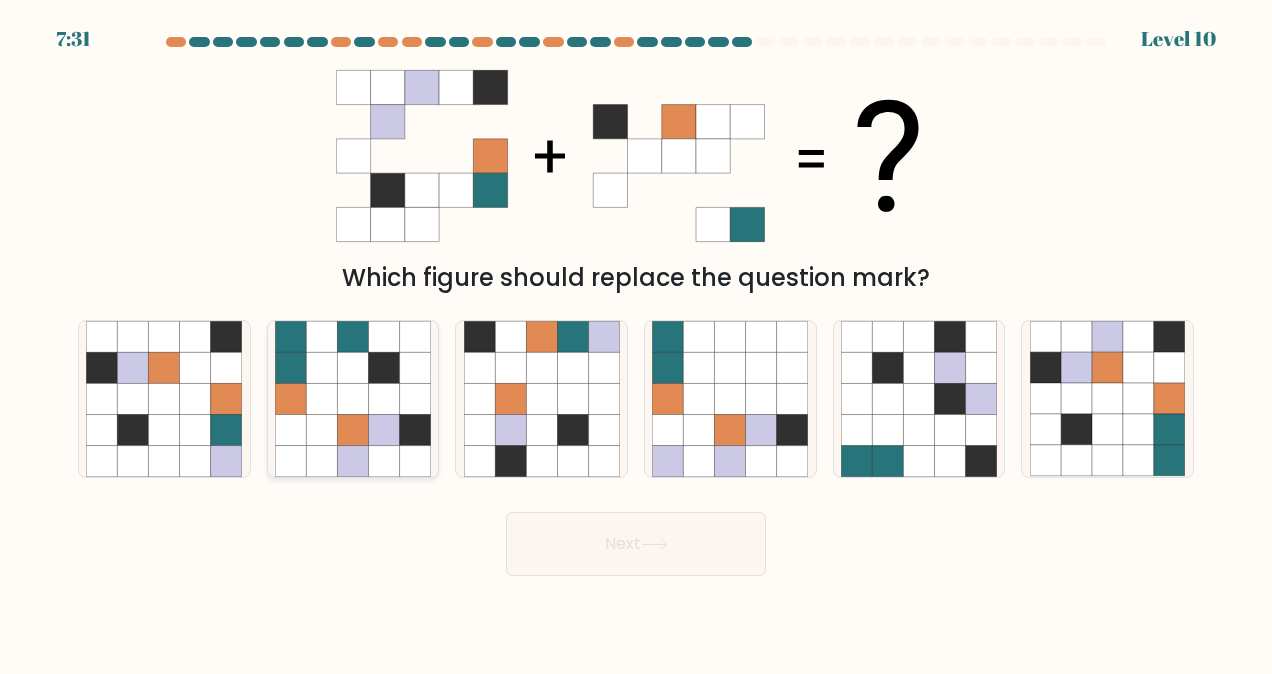 click 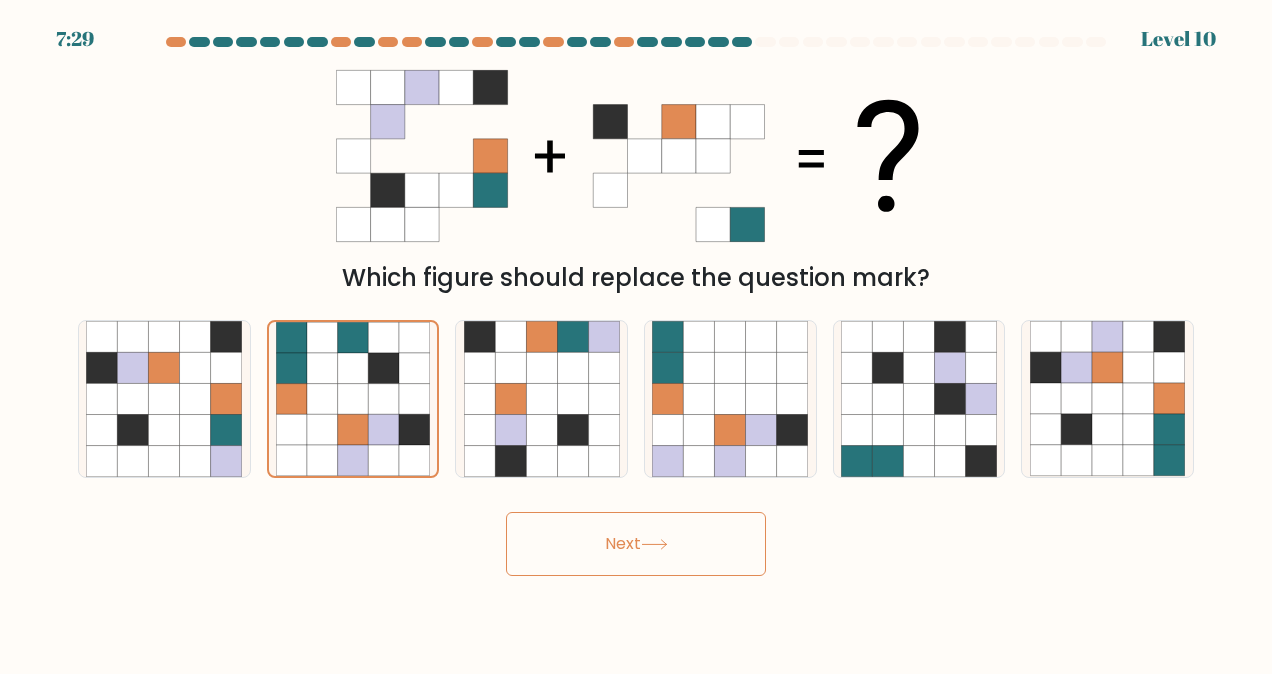 click on "Next" at bounding box center [636, 544] 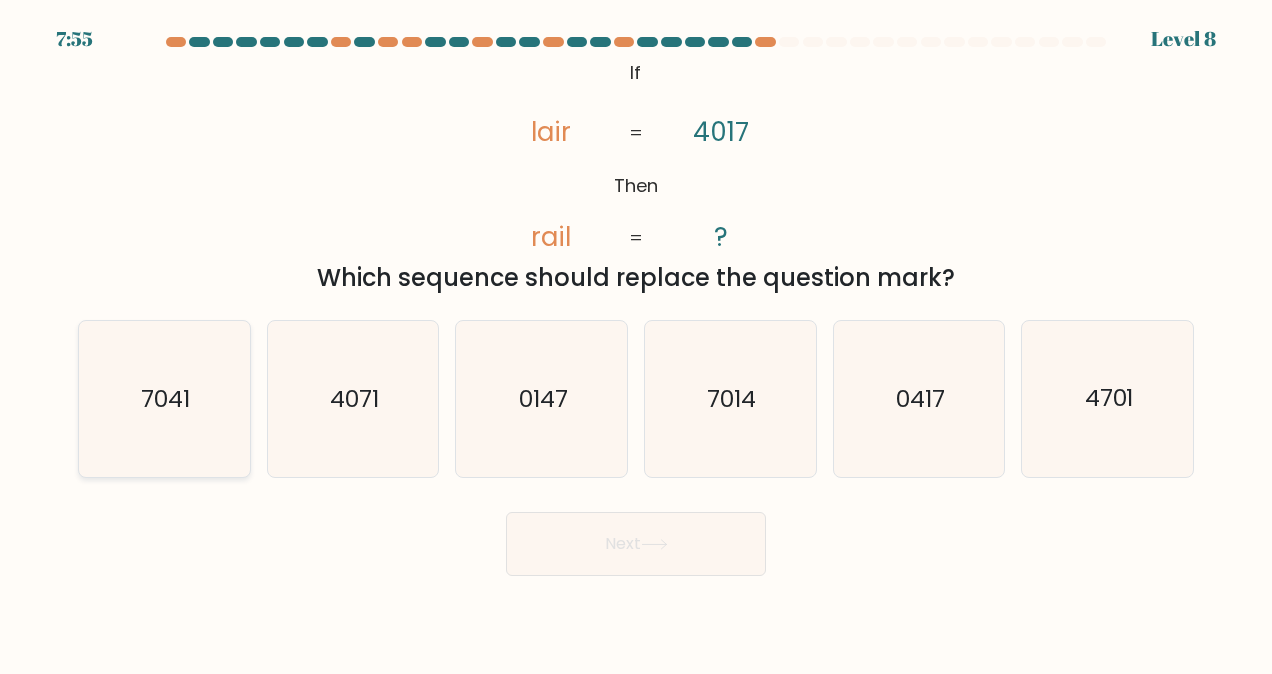 click on "7041" 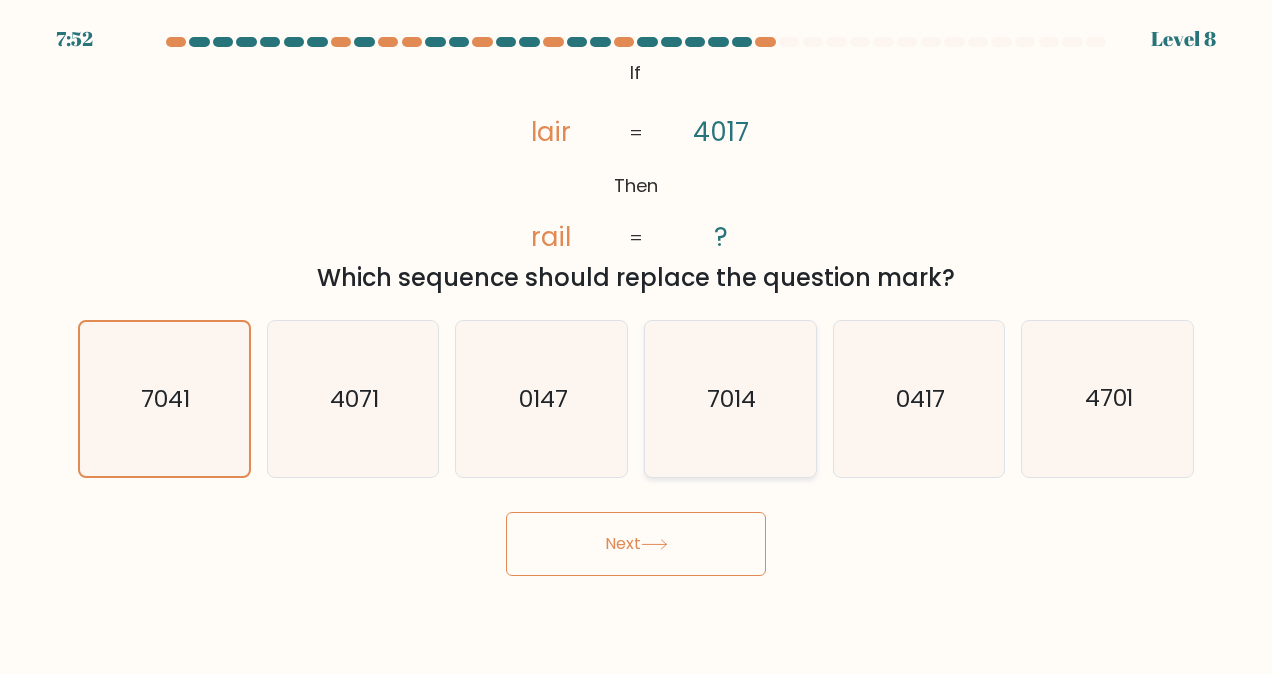 click on "7014" 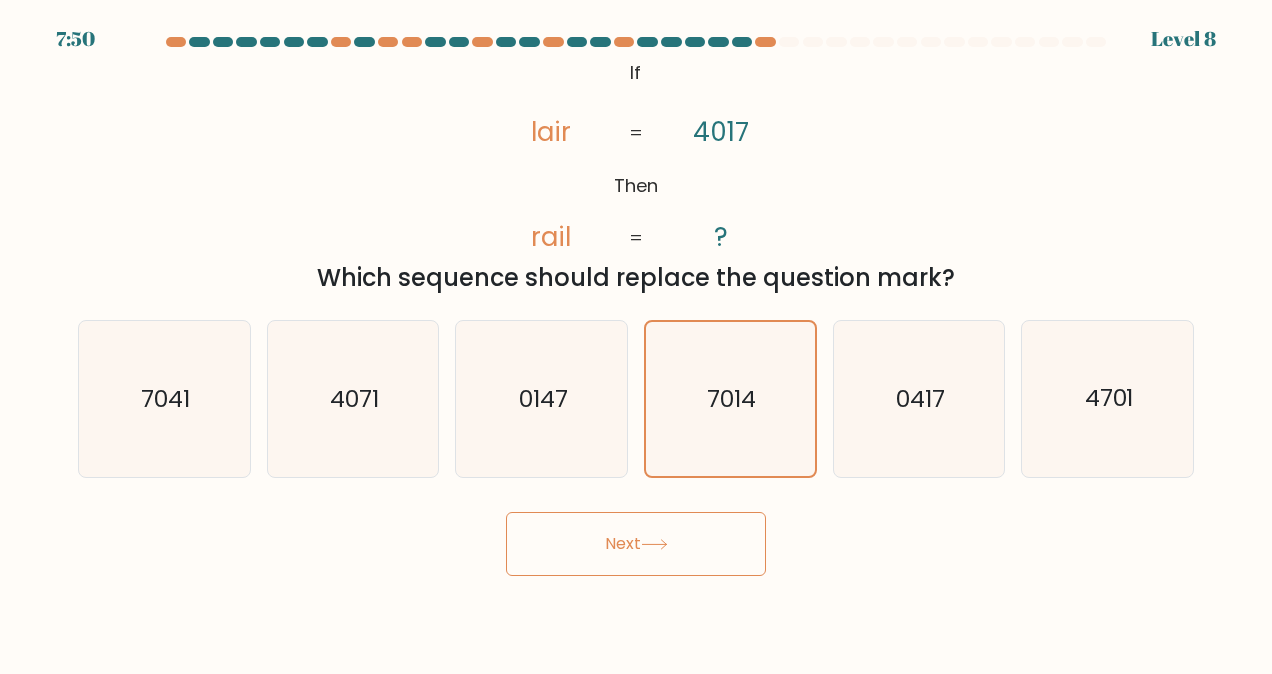 click on "Next" at bounding box center [636, 544] 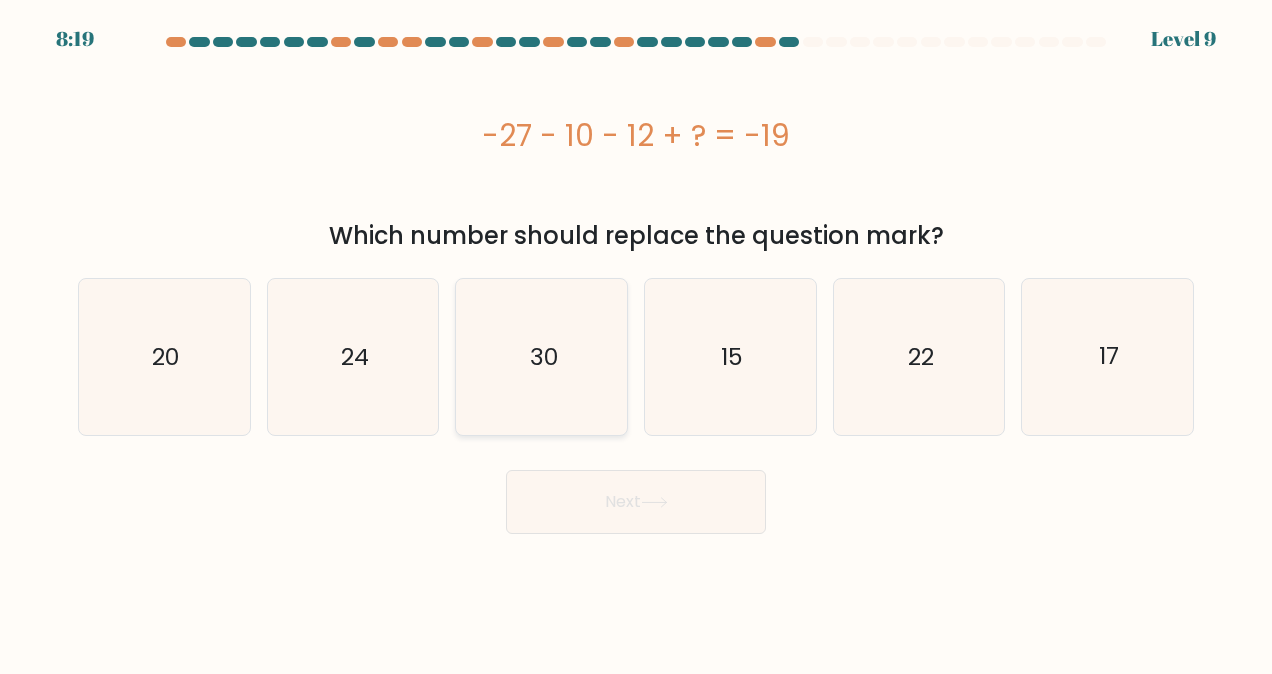 click on "30" 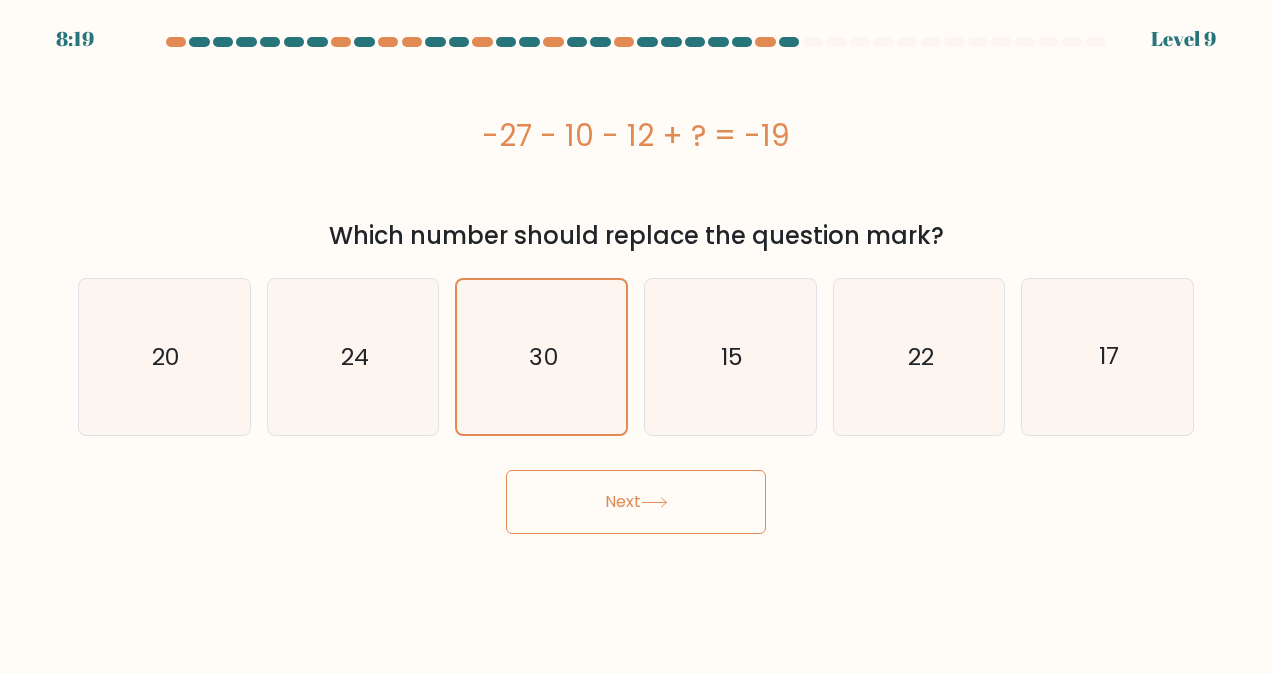 click on "Next" at bounding box center (636, 502) 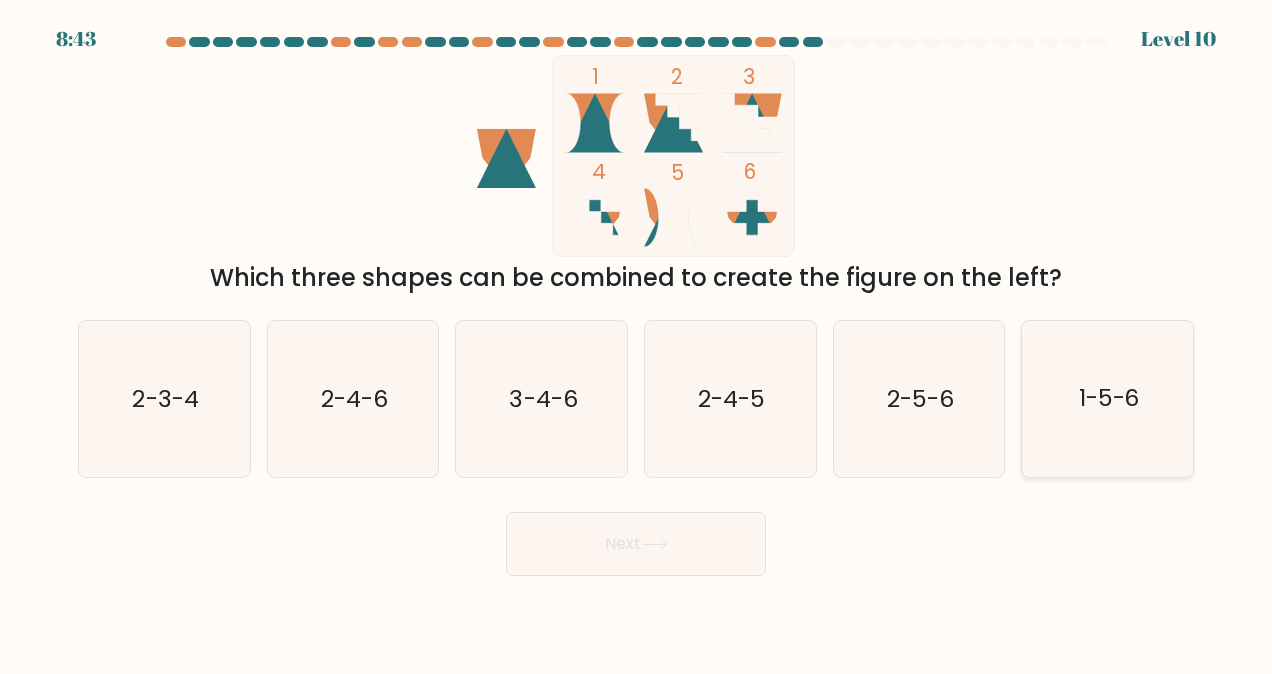 click on "1-5-6" 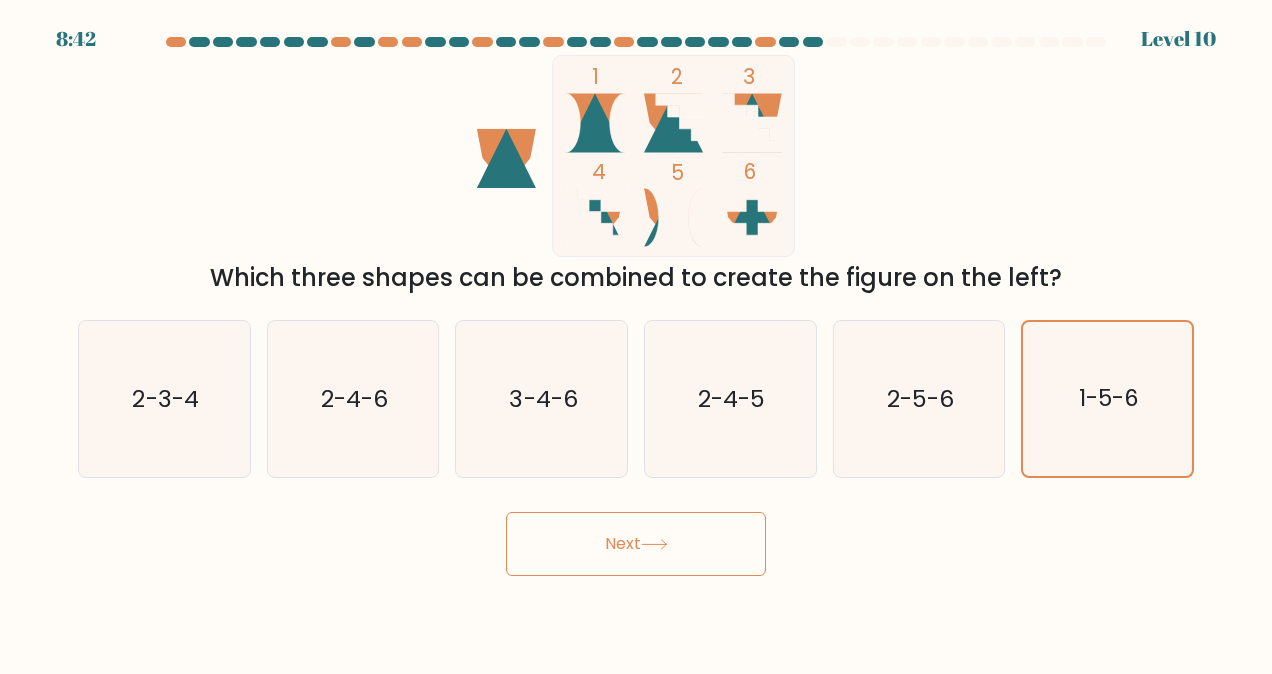 click 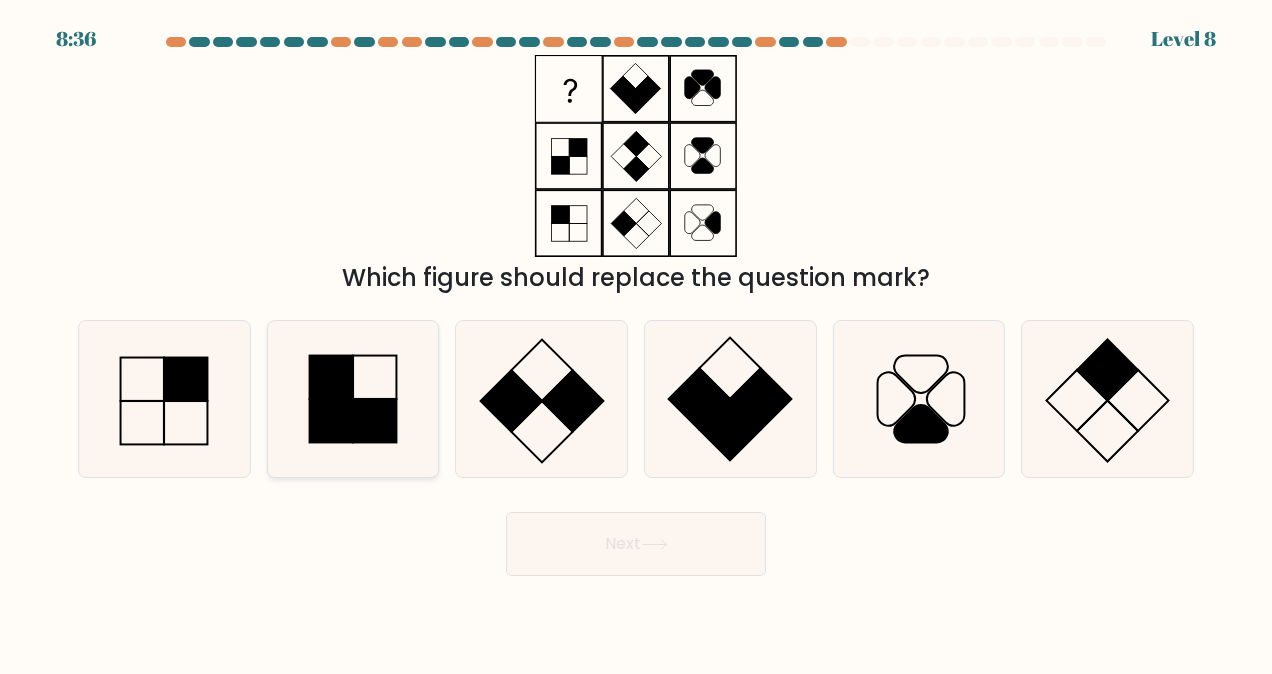 click 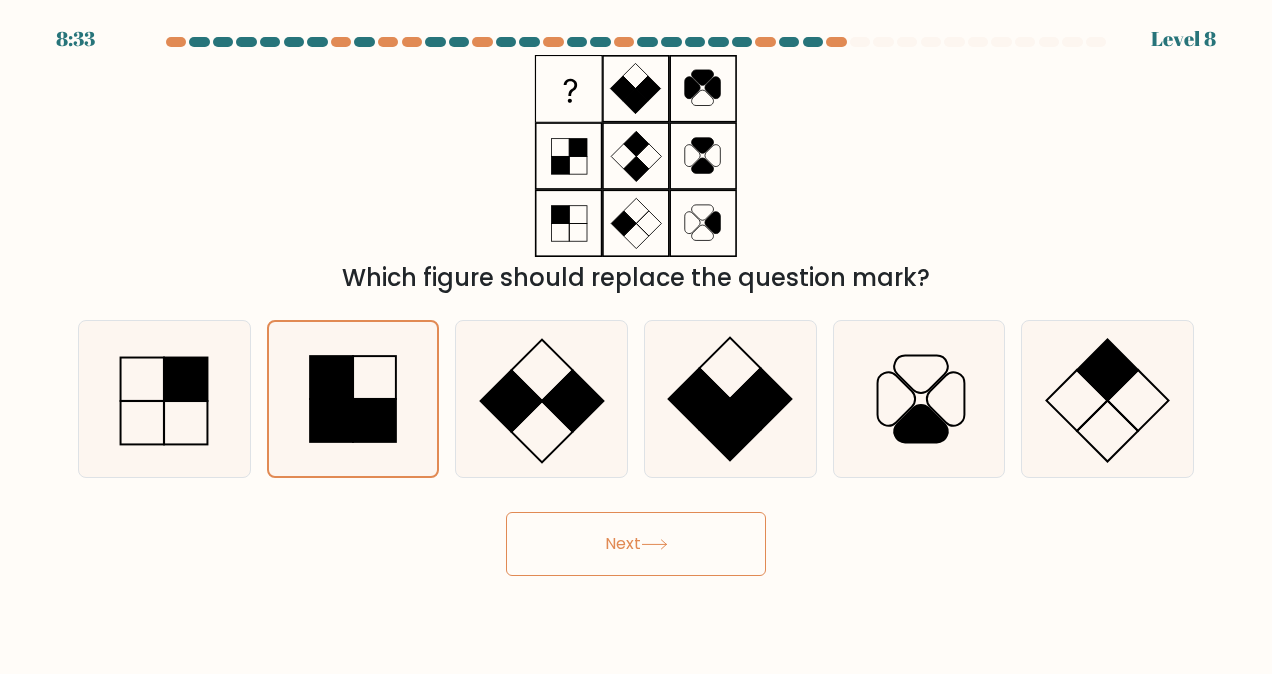 click on "Next" at bounding box center (636, 544) 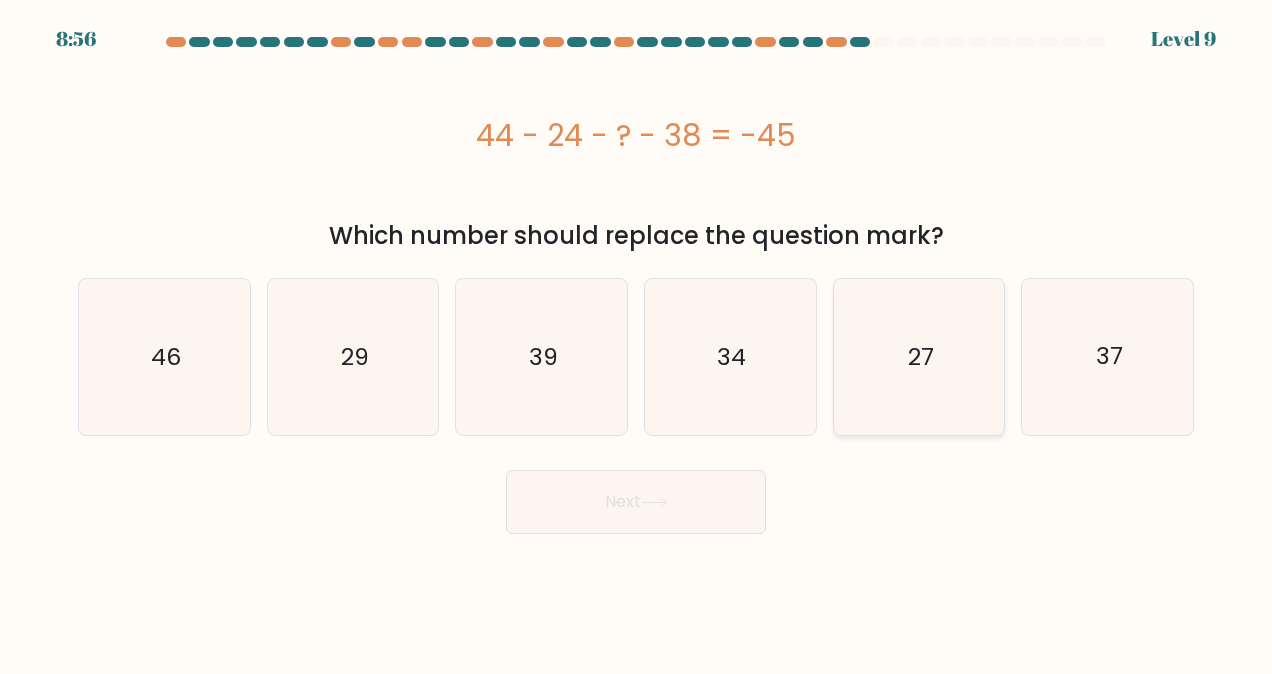 click on "27" 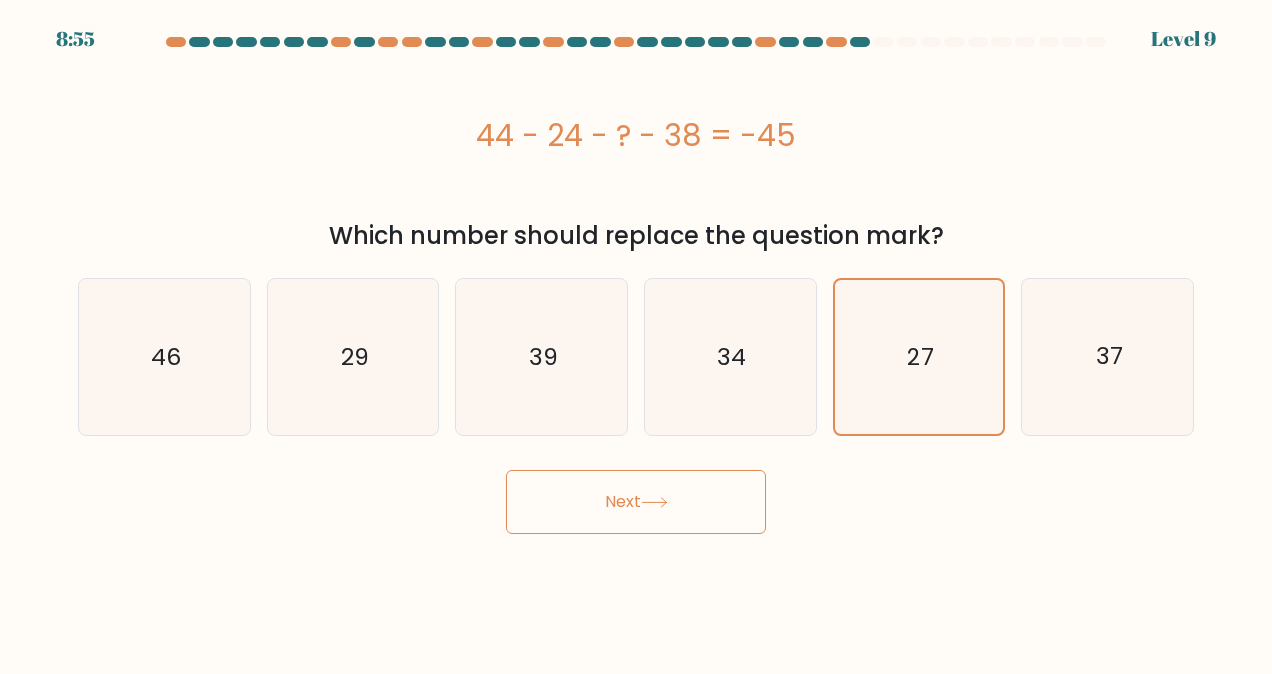 click on "Next" at bounding box center (636, 502) 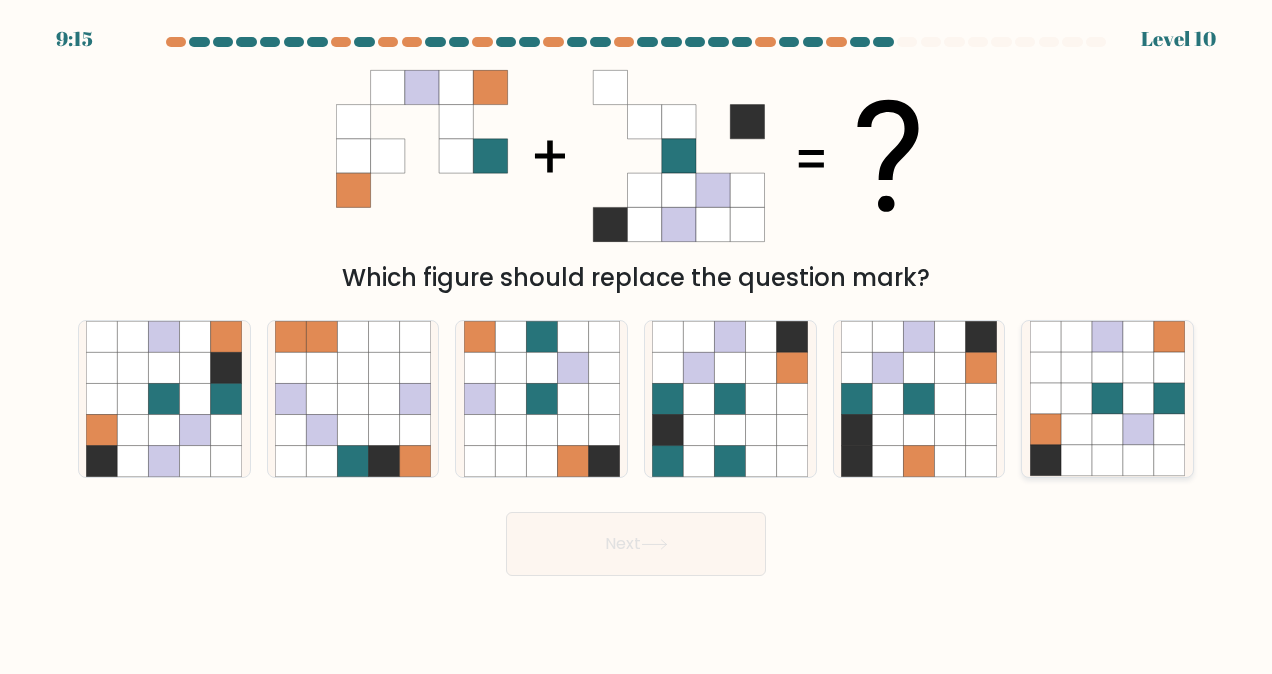 click 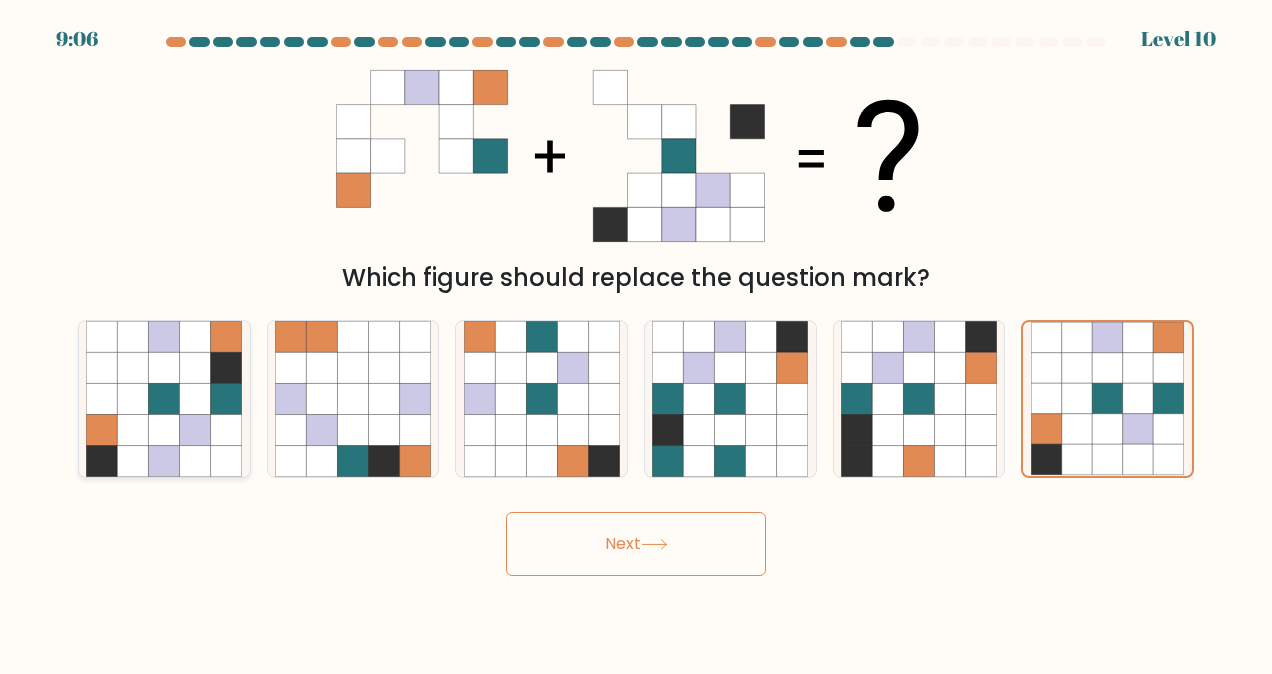 click 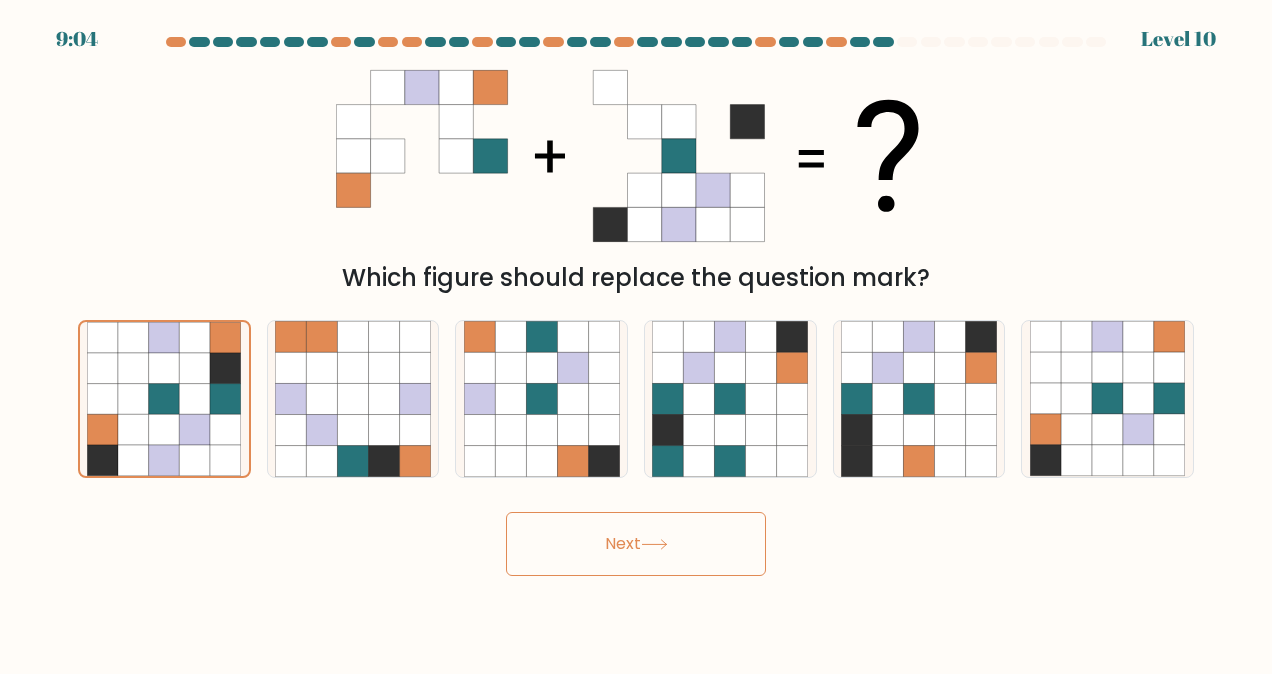 click 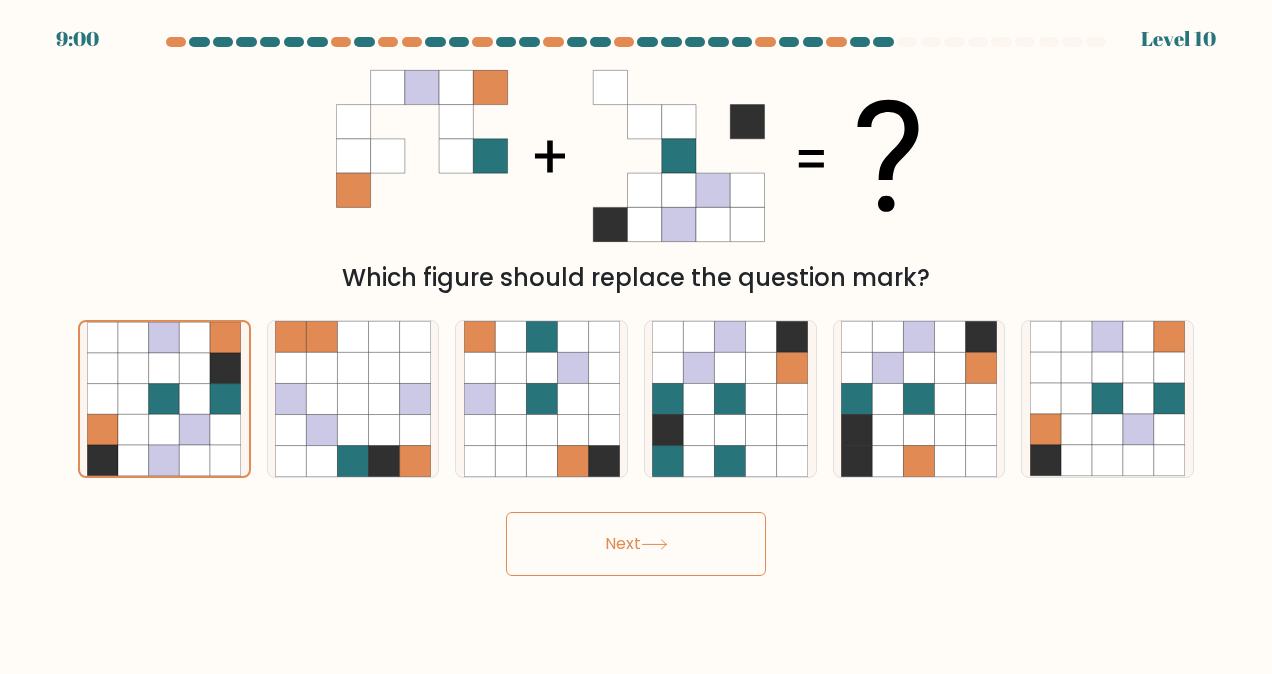 click on "Next" at bounding box center (636, 544) 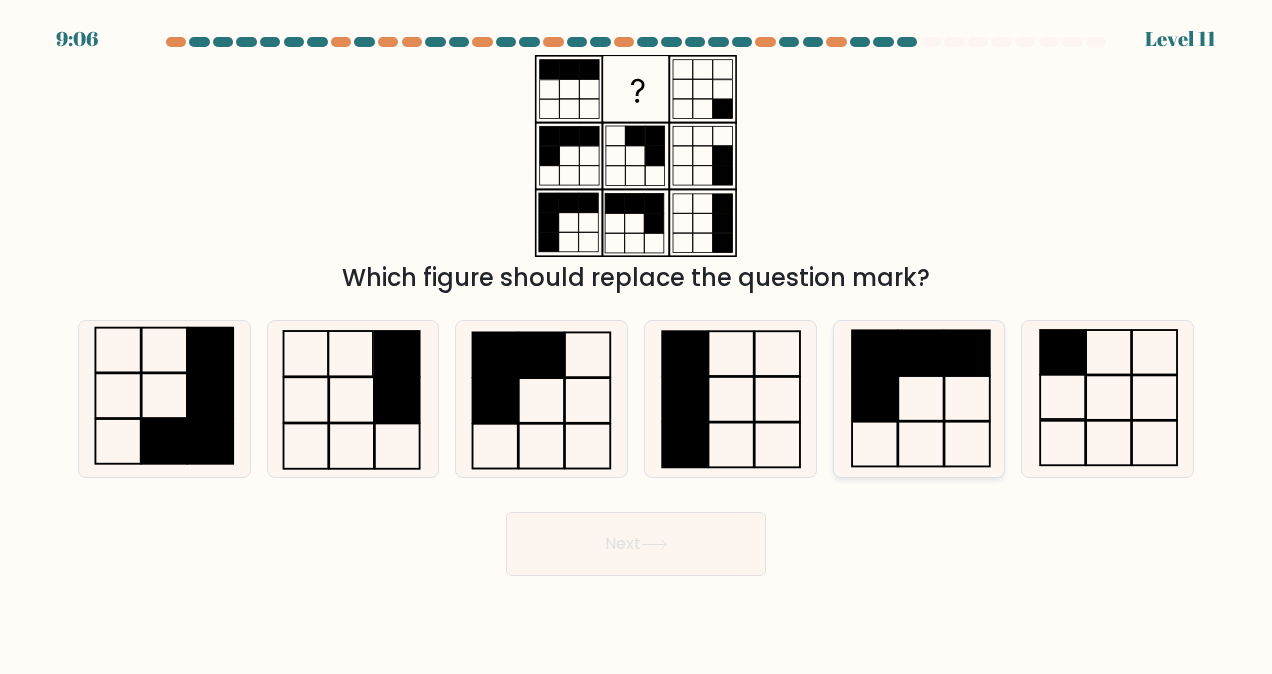 click 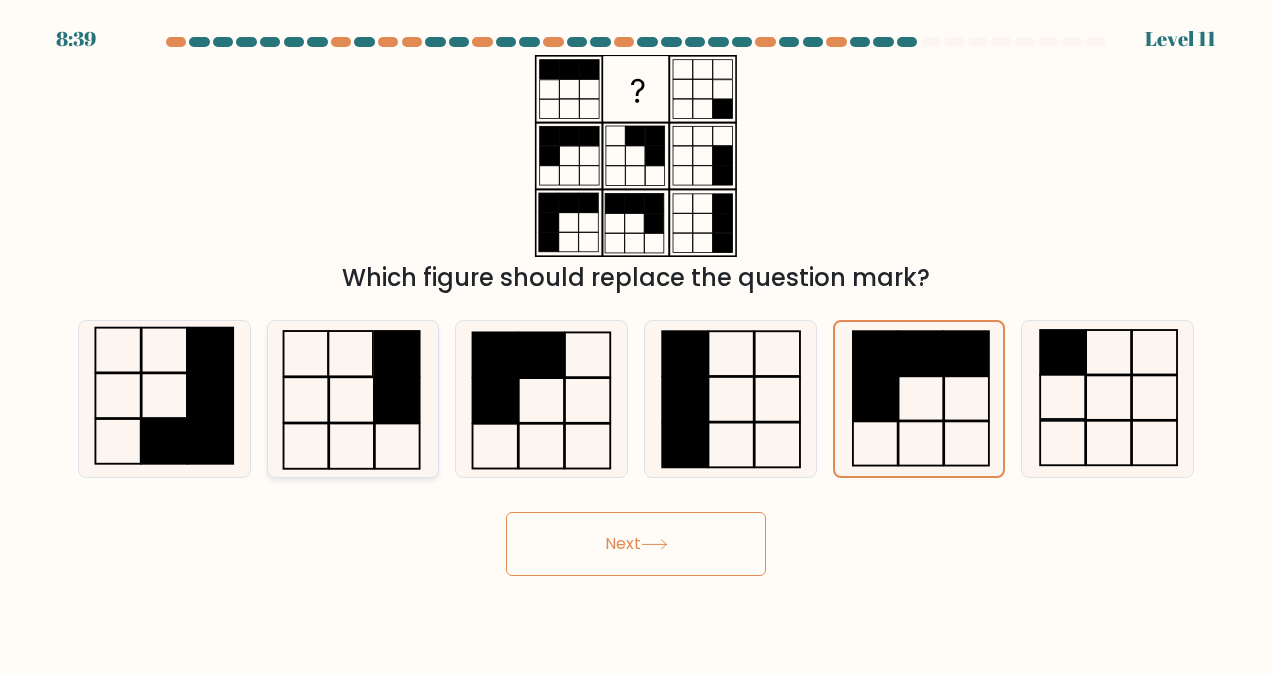 click 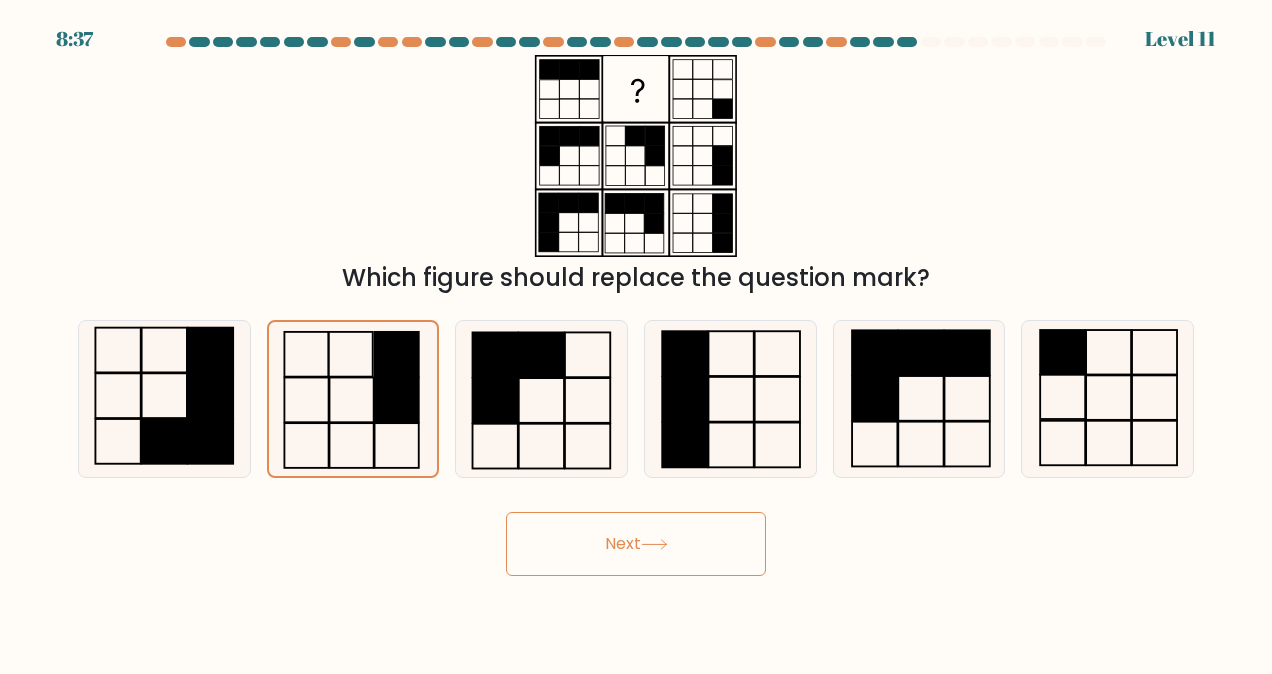 click on "Next" at bounding box center (636, 544) 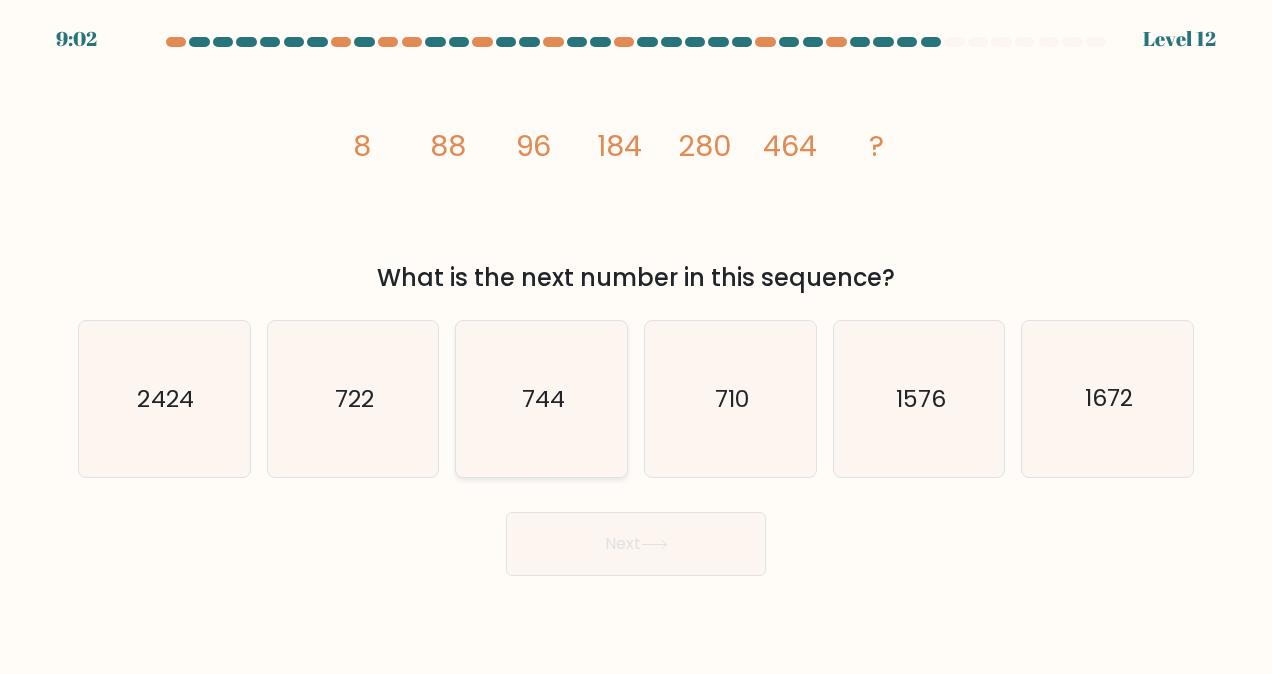 click on "744" 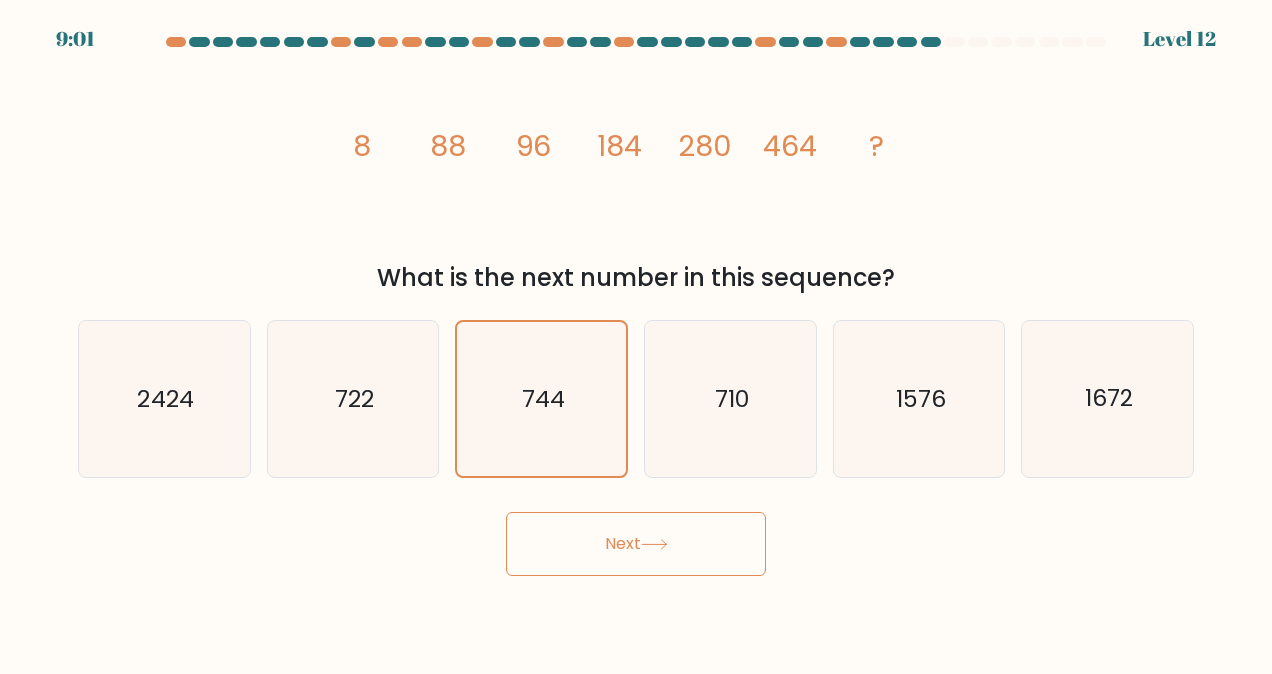 click on "Next" at bounding box center (636, 544) 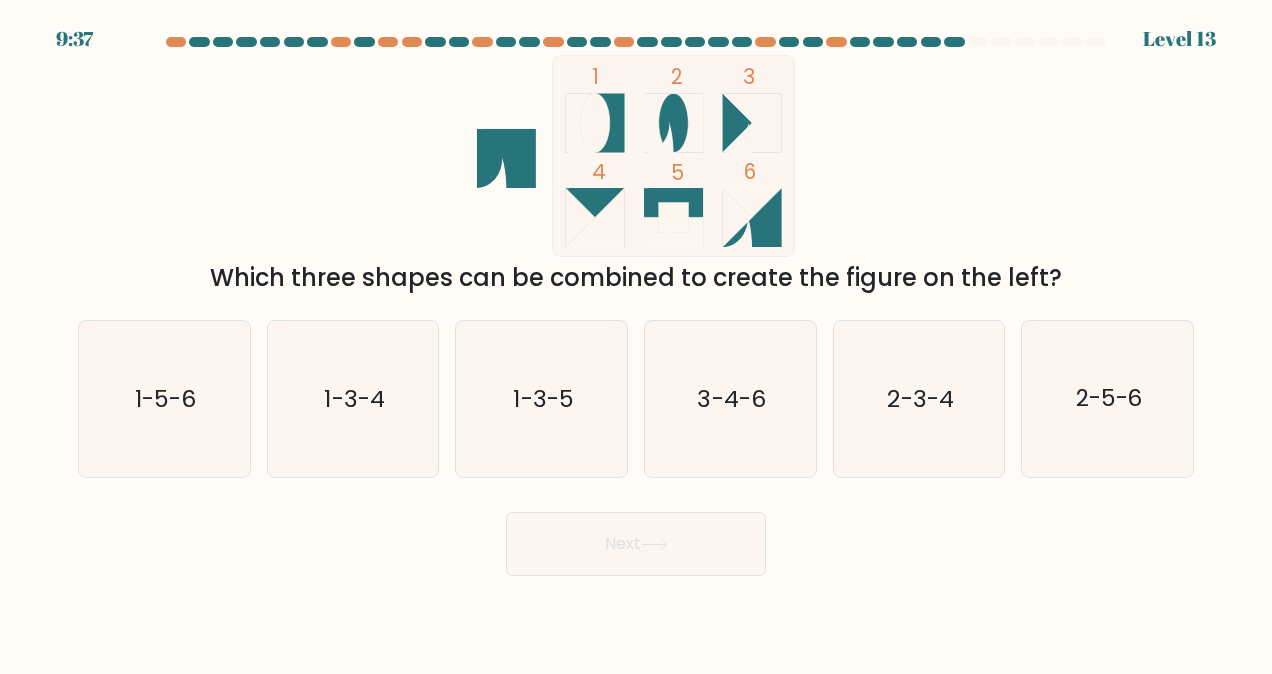 drag, startPoint x: 613, startPoint y: 118, endPoint x: 591, endPoint y: 127, distance: 23.769728 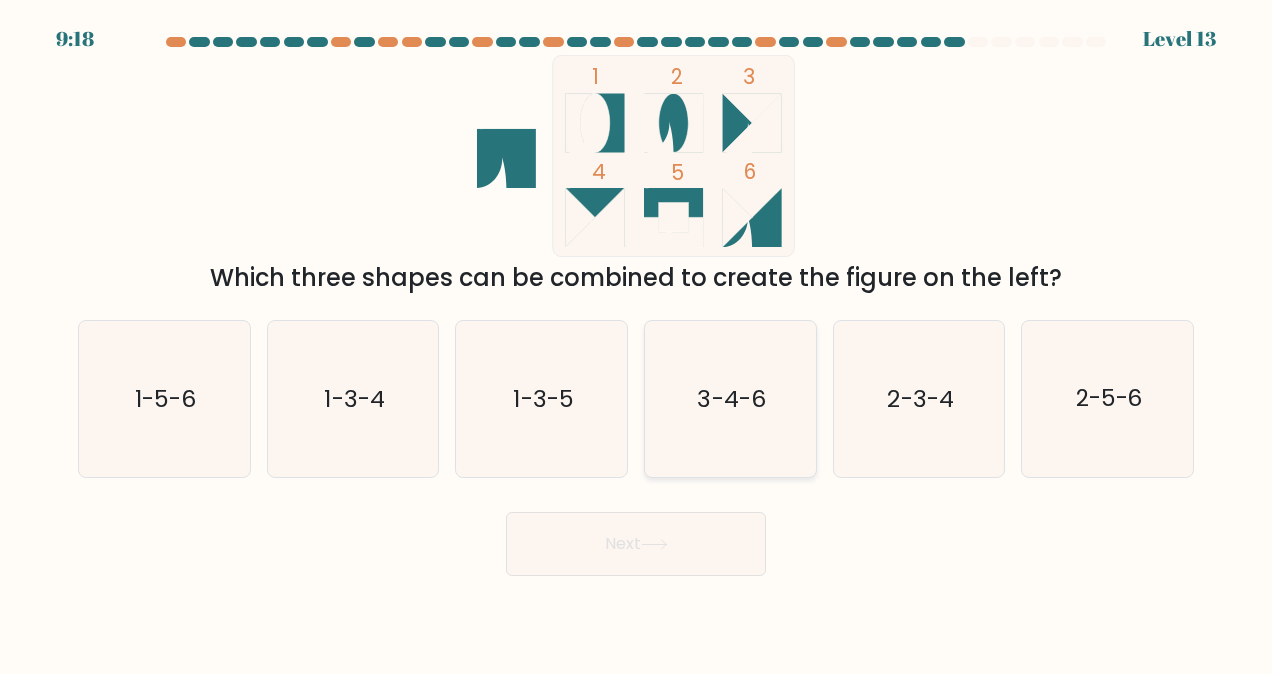 click on "3-4-6" 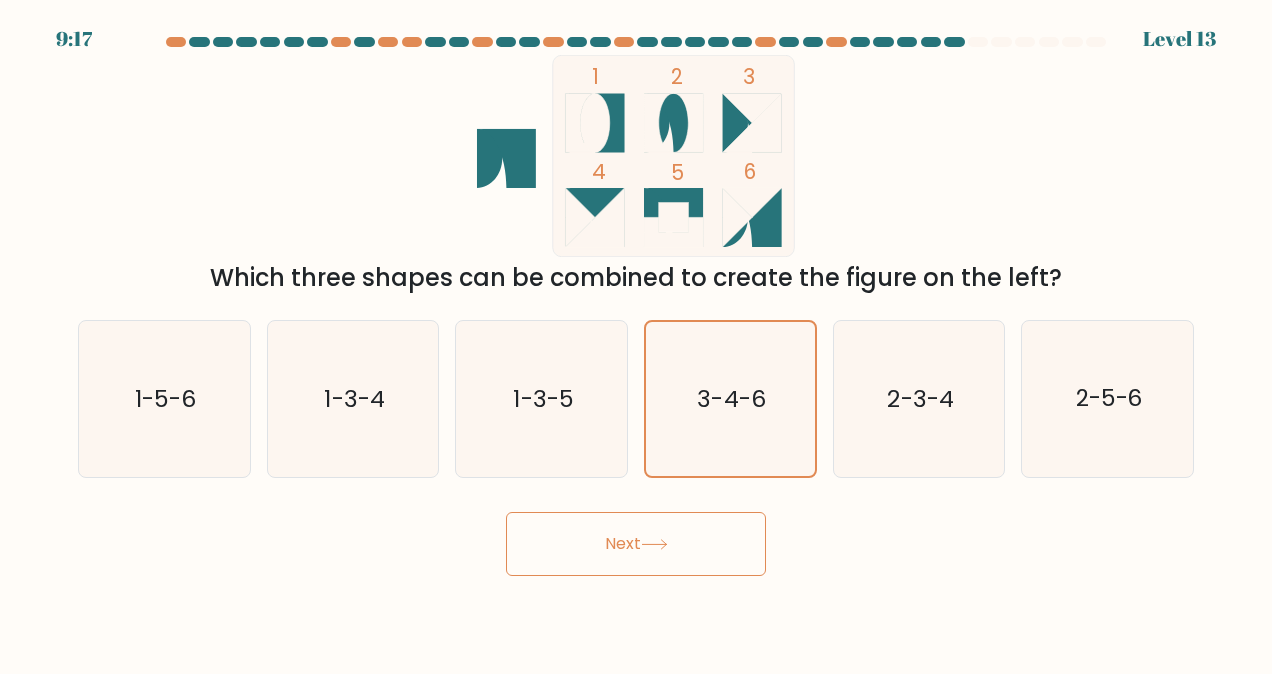 click on "Next" at bounding box center [636, 544] 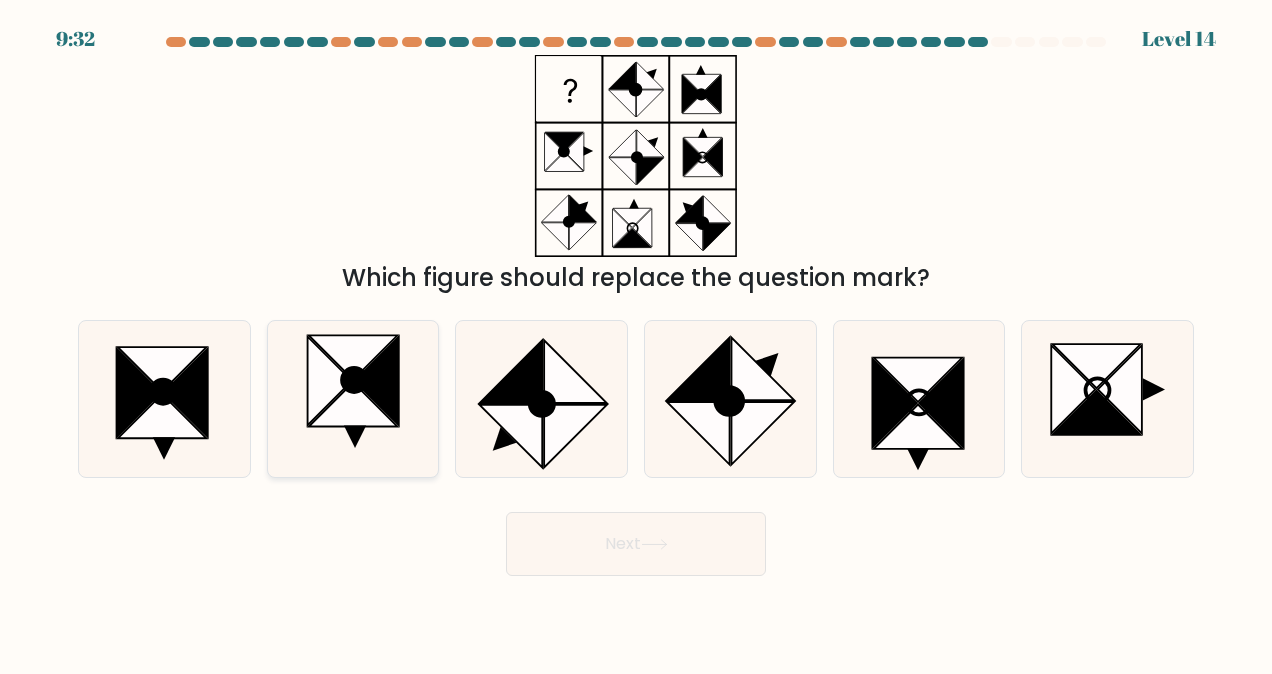 click 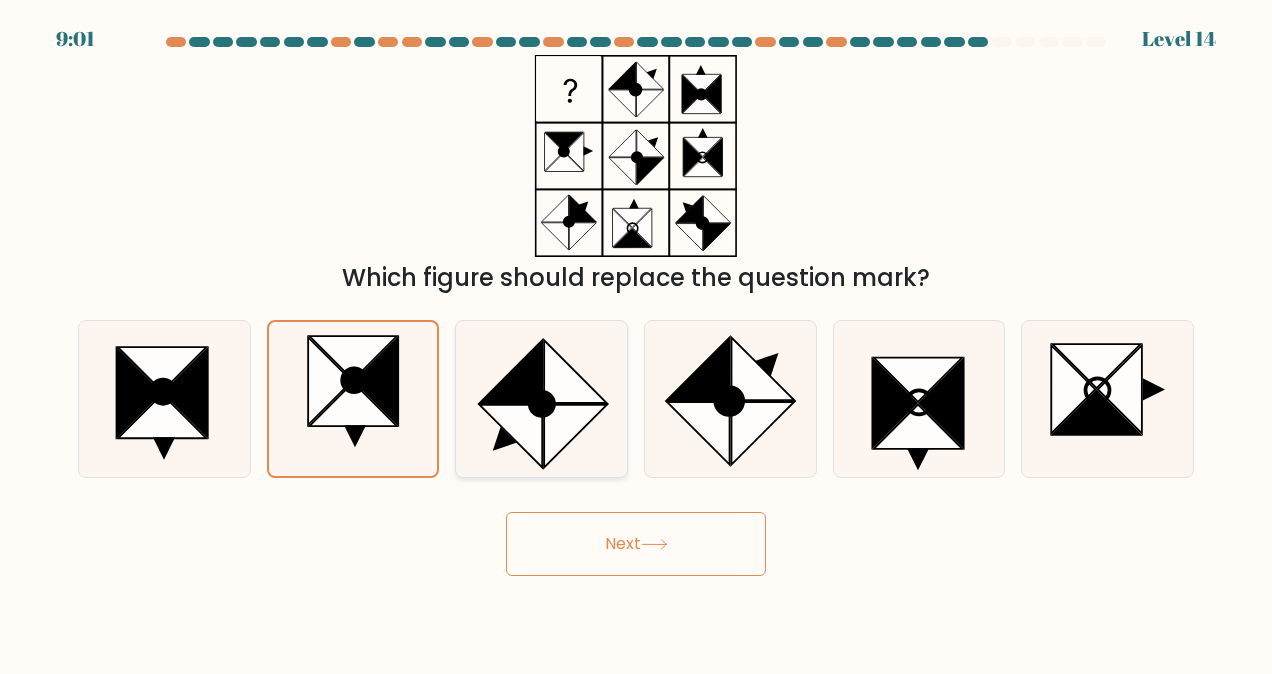 click 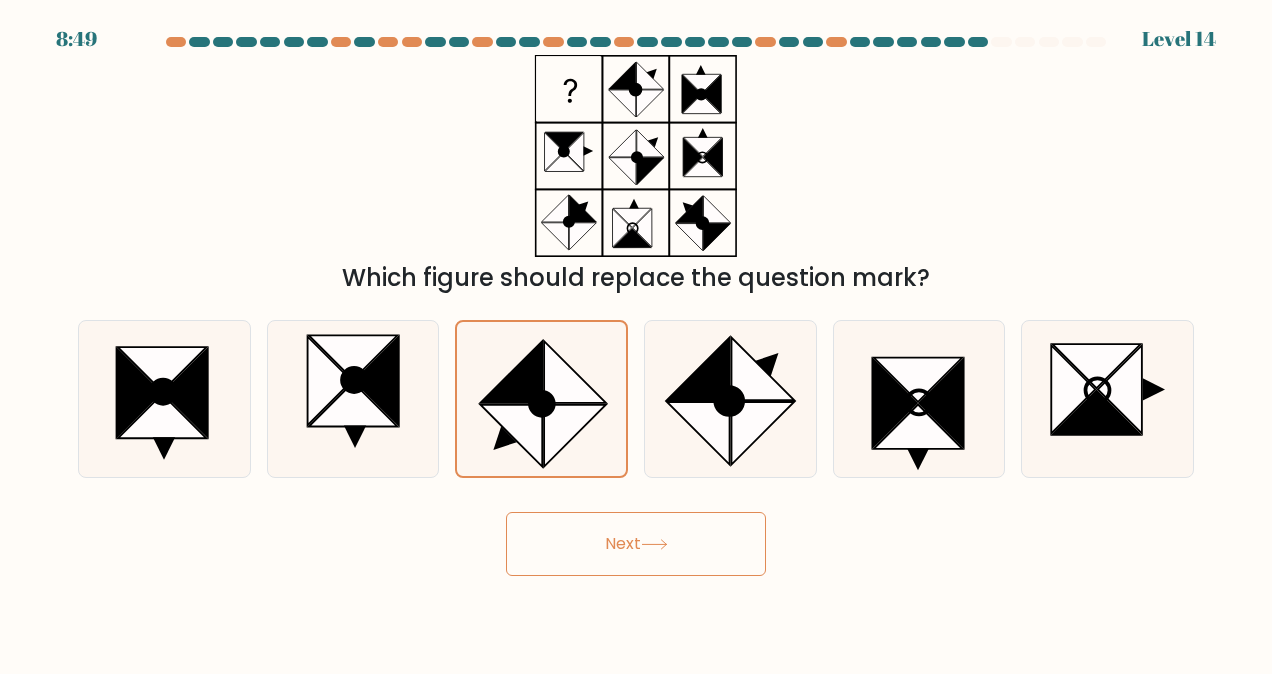 click on "Next" at bounding box center (636, 544) 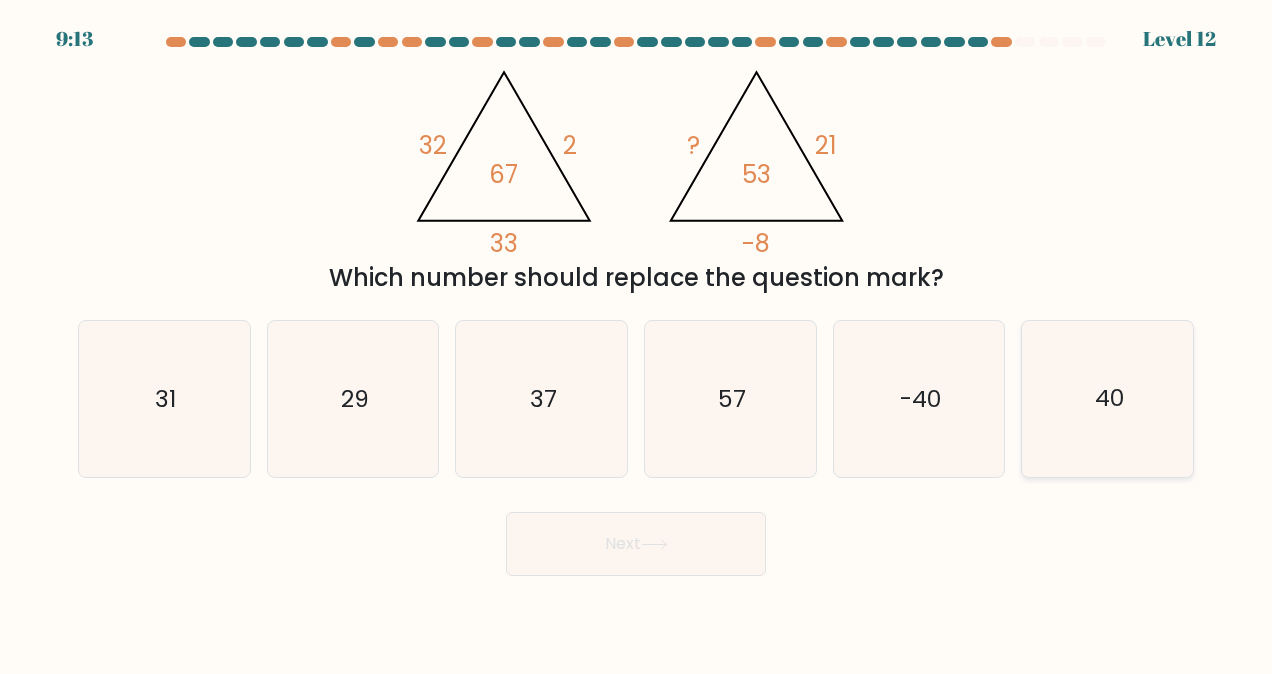 click on "40" 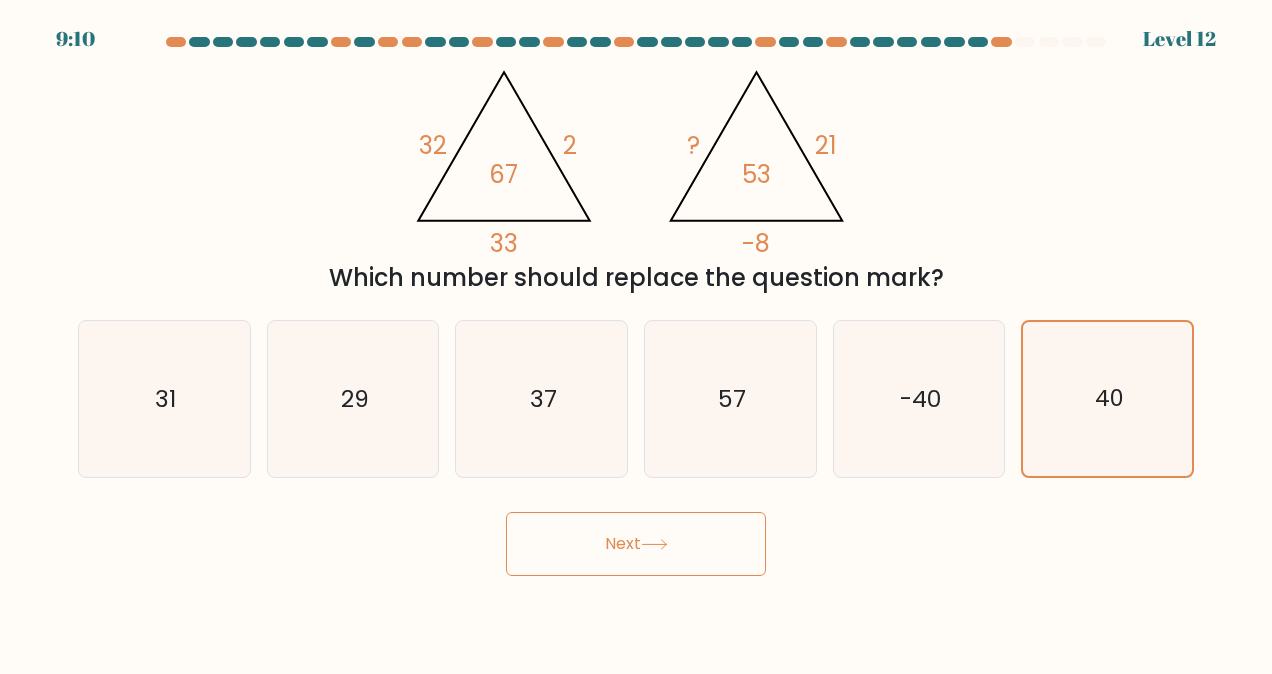click 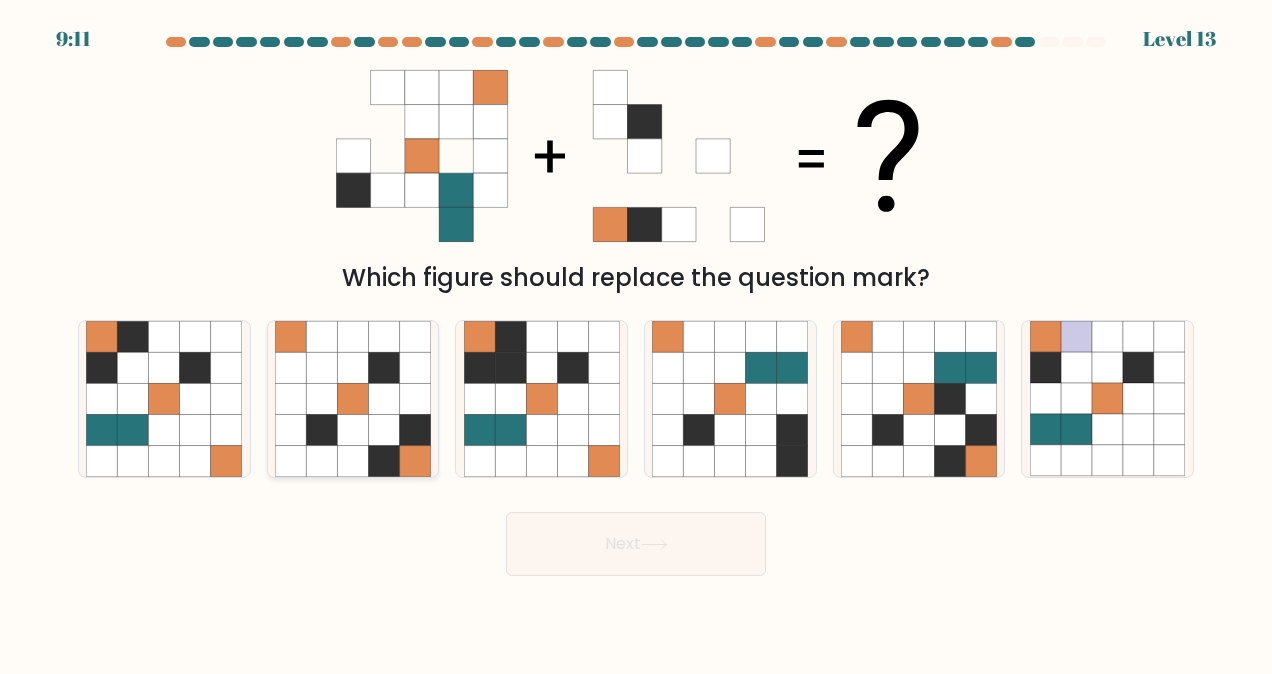 click 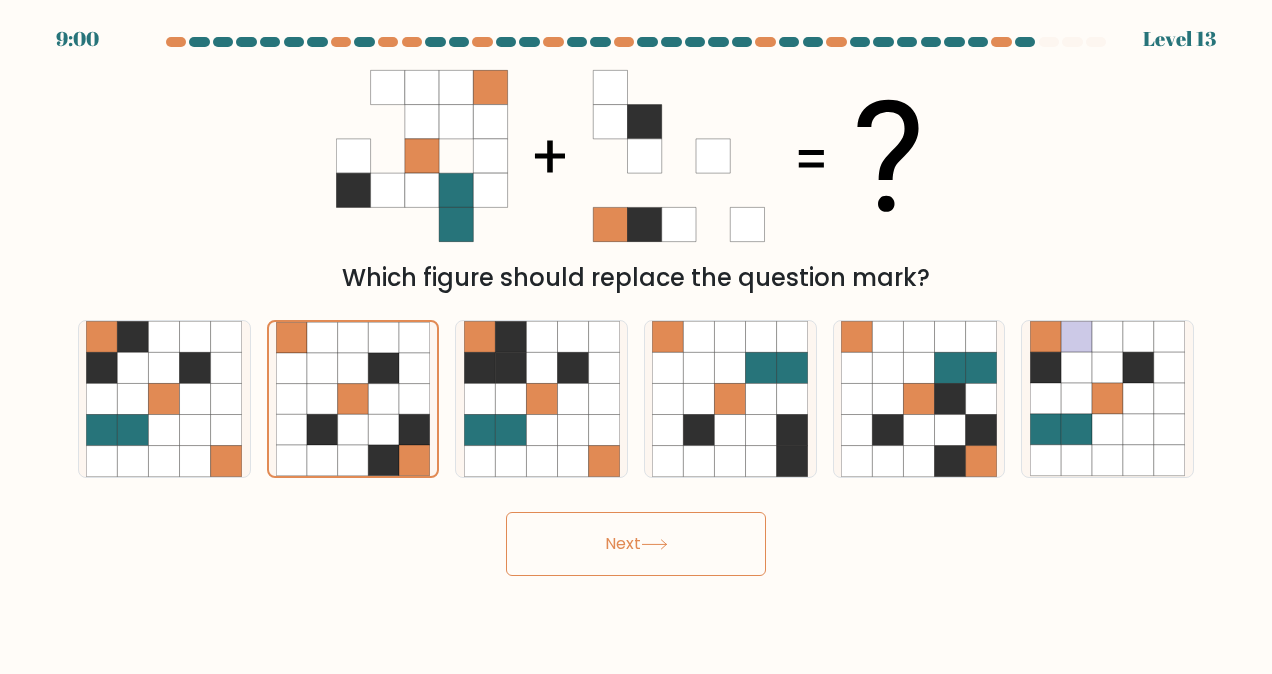 click on "Next" at bounding box center (636, 544) 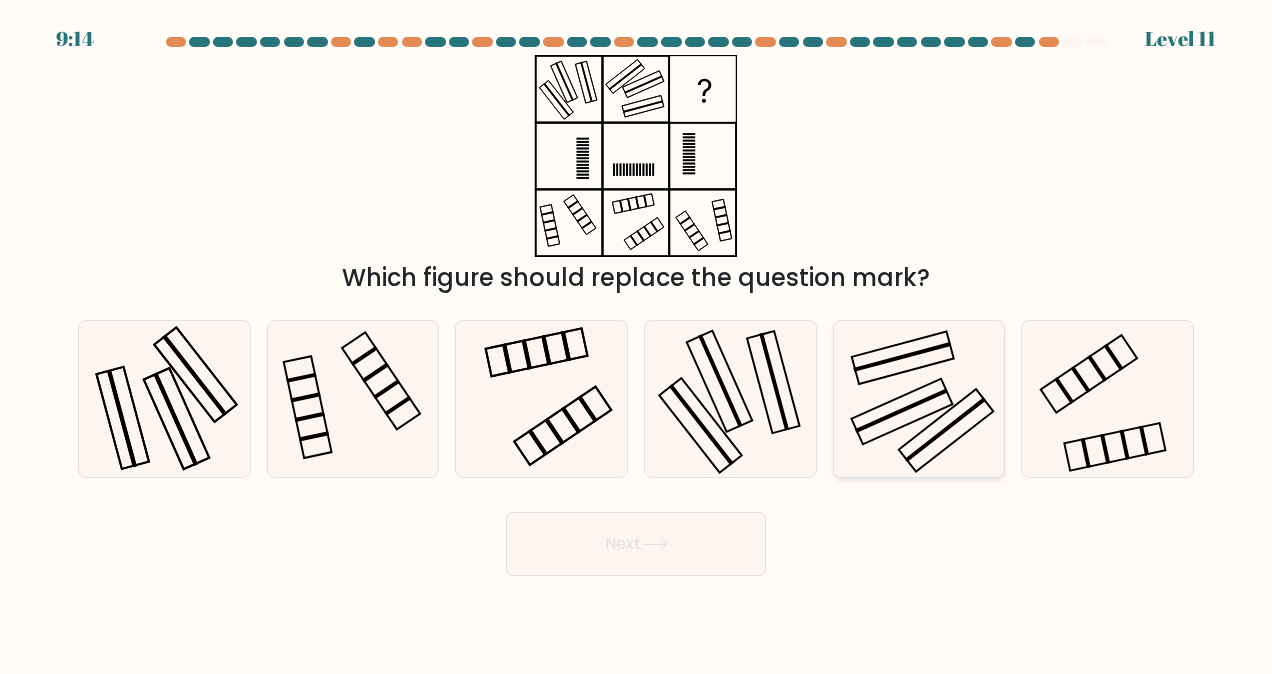 click 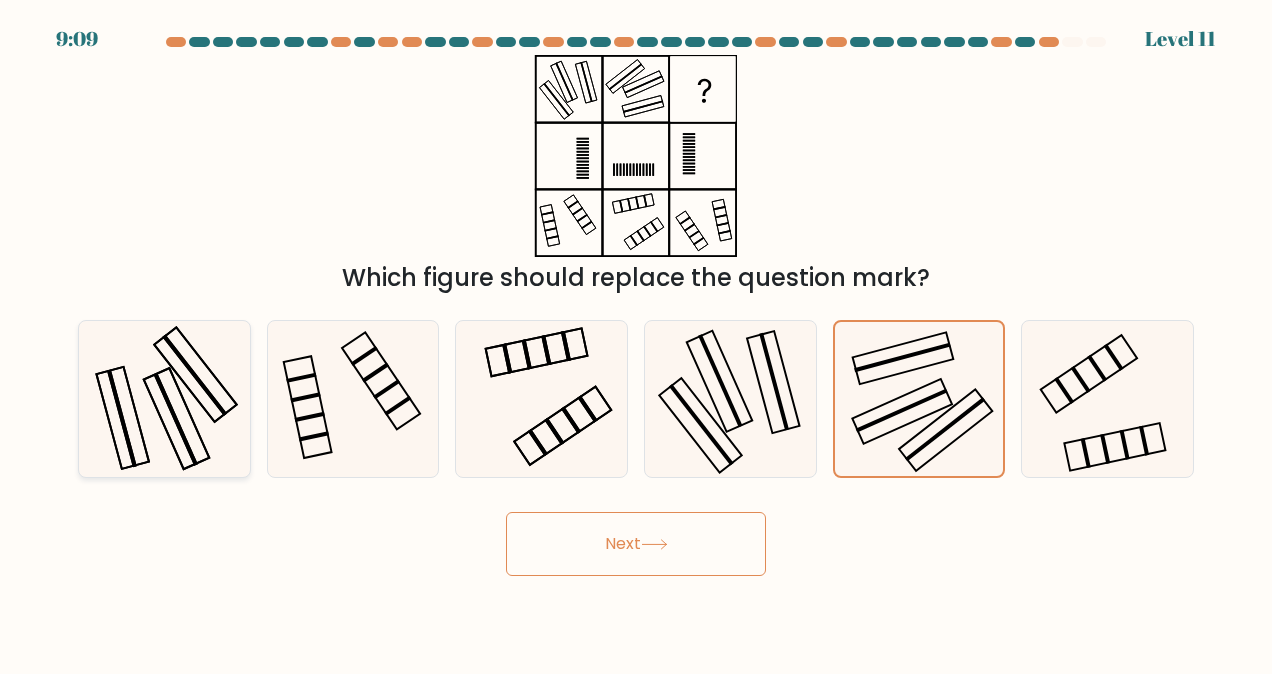click 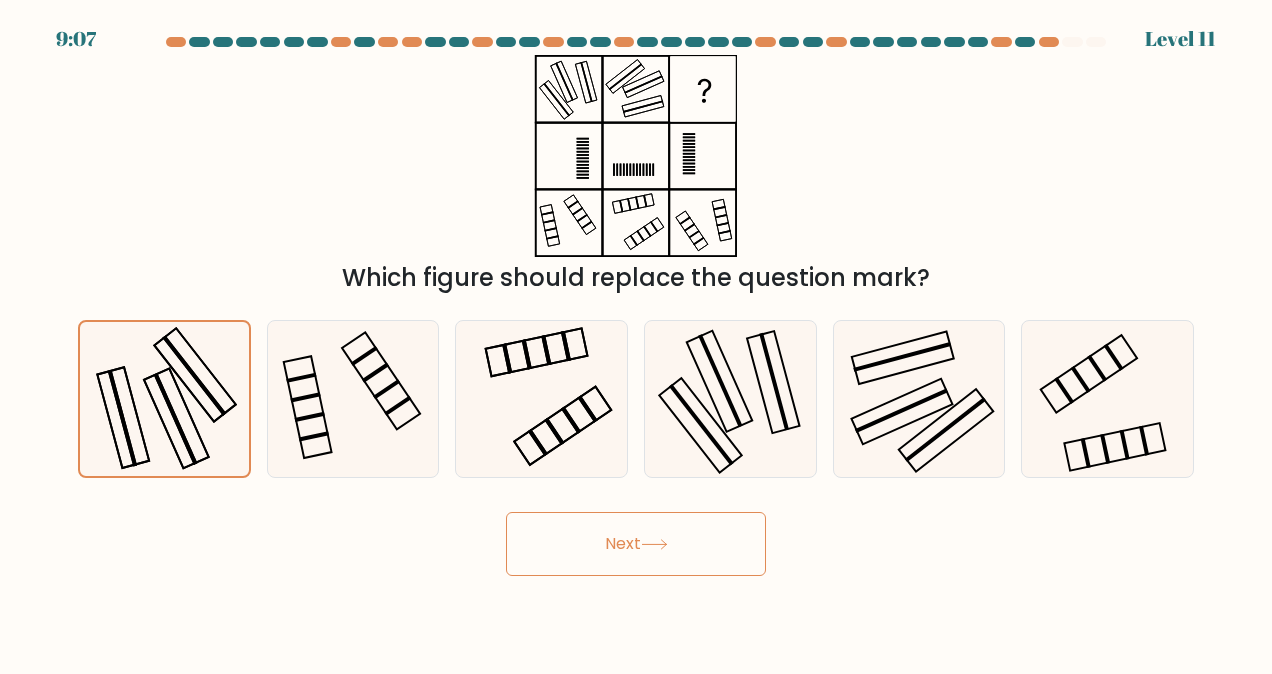 click on "Next" at bounding box center [636, 544] 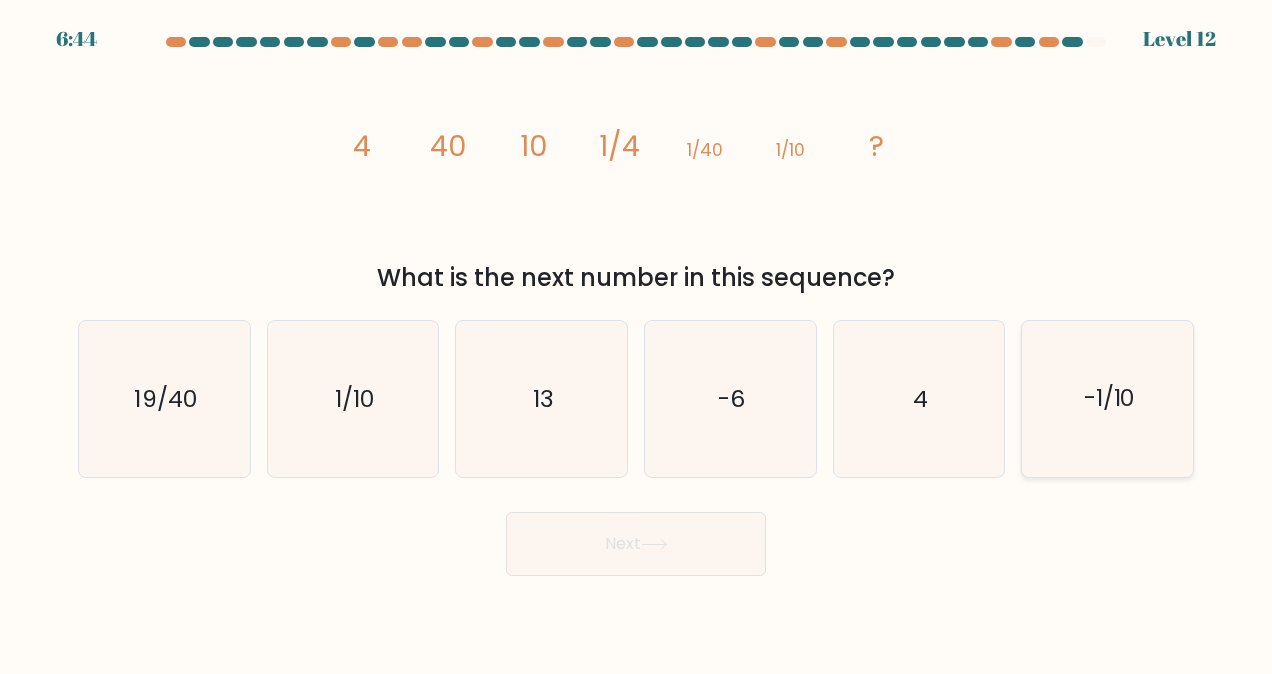 click on "-1/10" 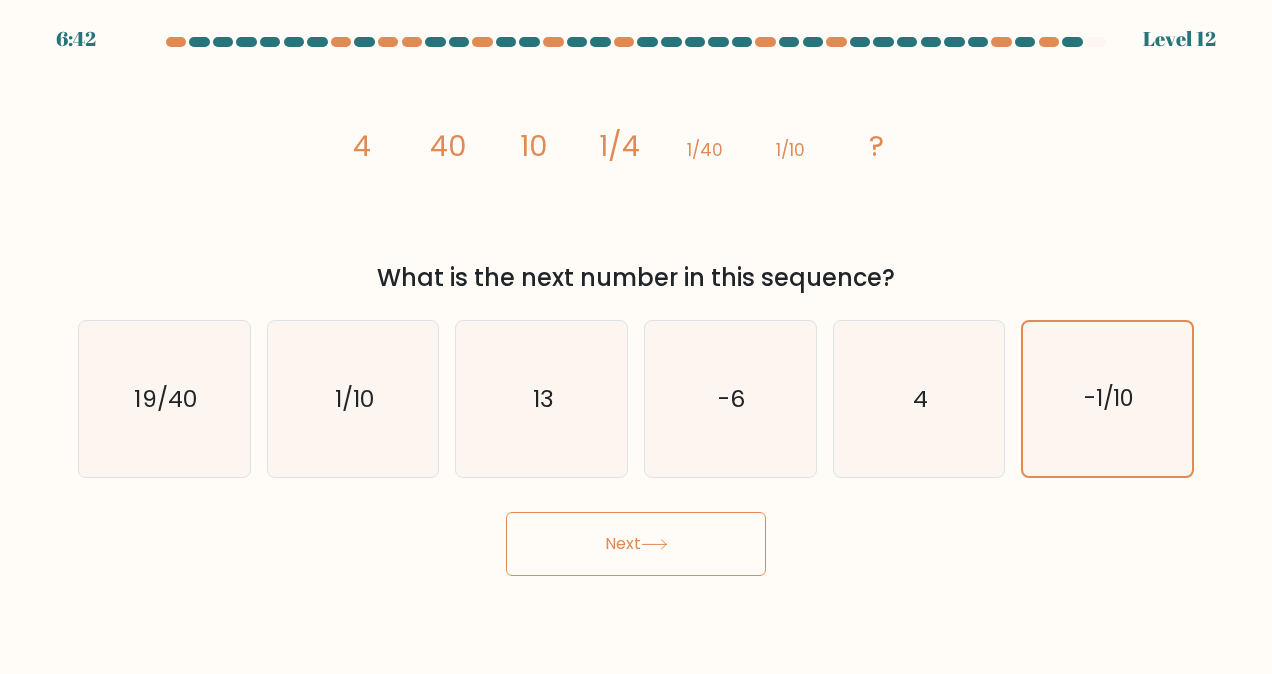 click on "Next" at bounding box center [636, 544] 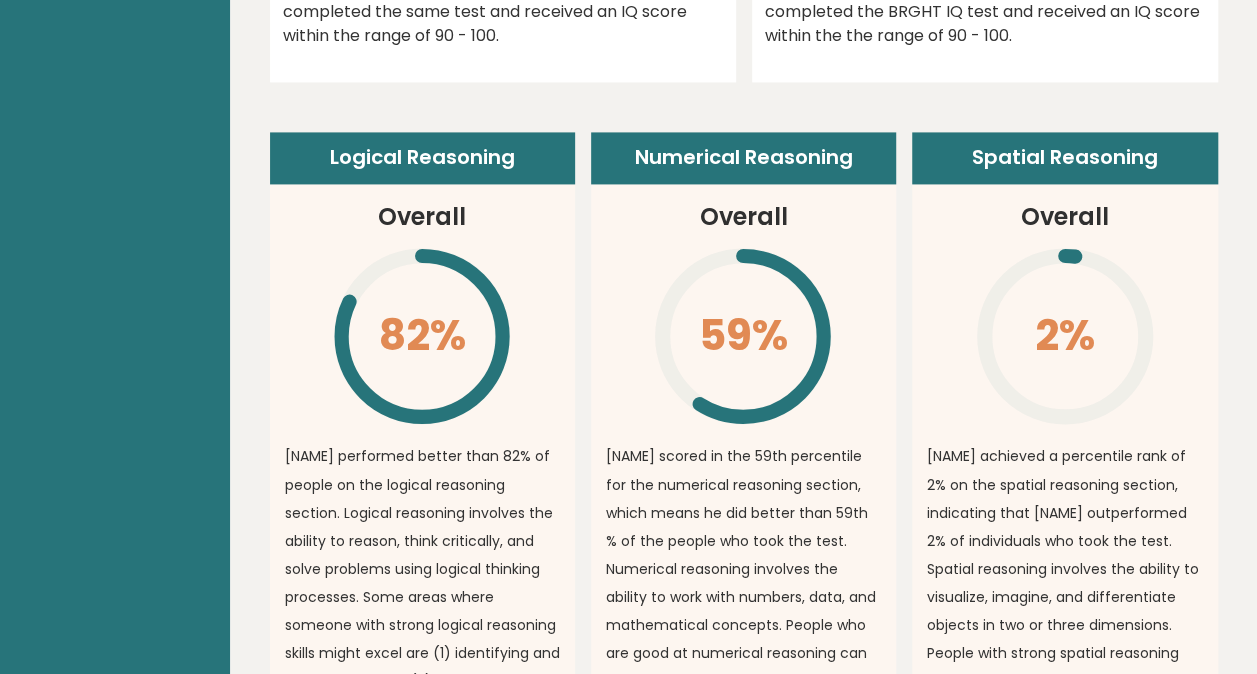 scroll, scrollTop: 1500, scrollLeft: 0, axis: vertical 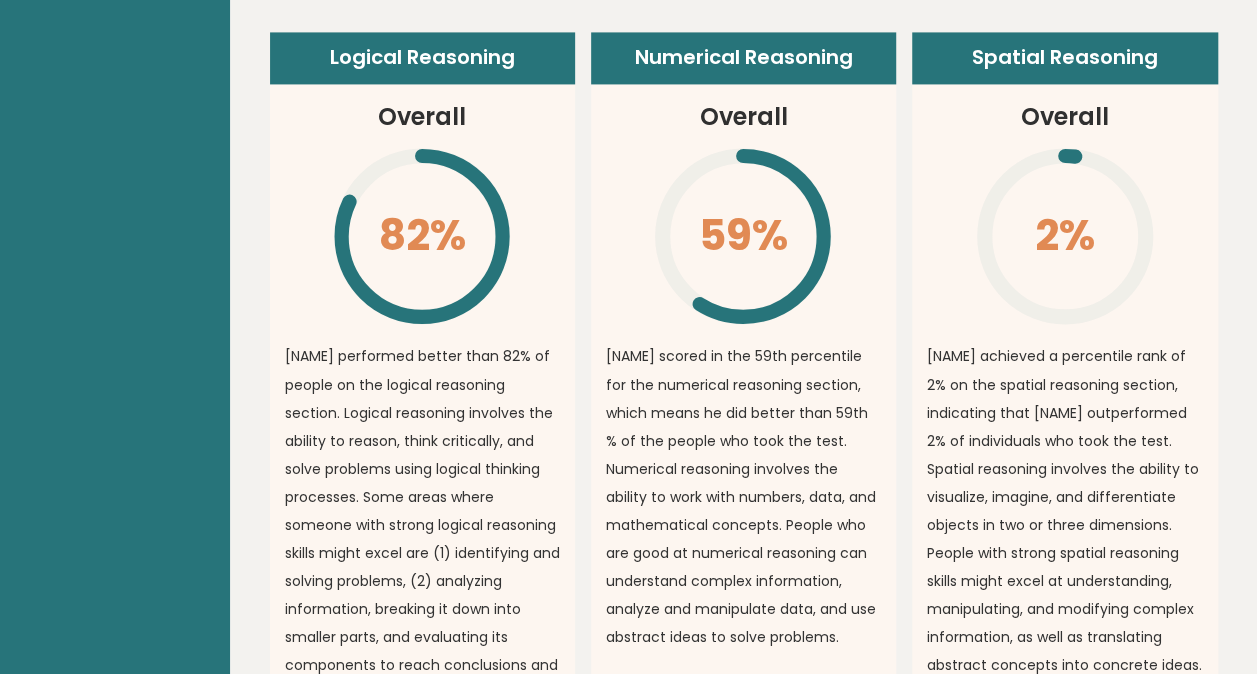 click on "Spatial Reasoning
Overall
2%
\
[NAME] achieved a percentile rank of 2% on the spatial reasoning section, indicating that [NAME] outperformed 2% of individuals who took the test. Spatial reasoning involves the ability to visualize, imagine, and differentiate objects in two or three dimensions. People with strong spatial reasoning skills might excel at understanding, manipulating, and modifying complex information, as well as translating abstract concepts into concrete ideas.
Compared to
Philippines" at bounding box center [1064, 385] 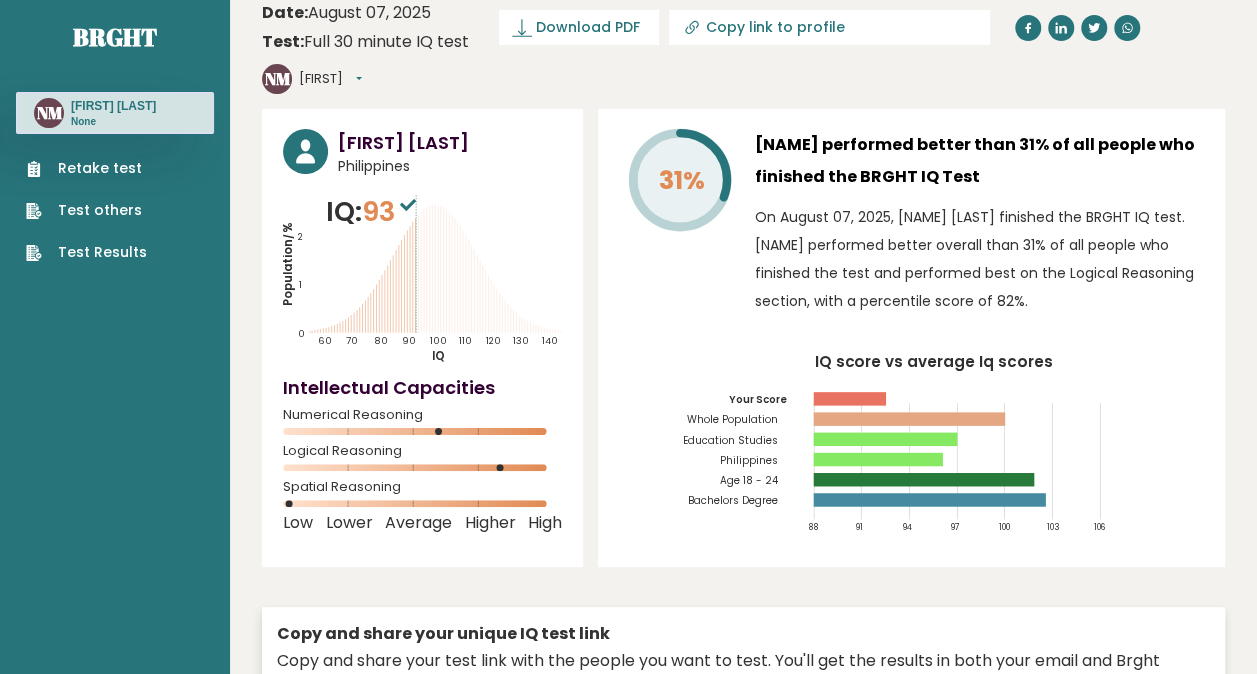 scroll, scrollTop: 0, scrollLeft: 0, axis: both 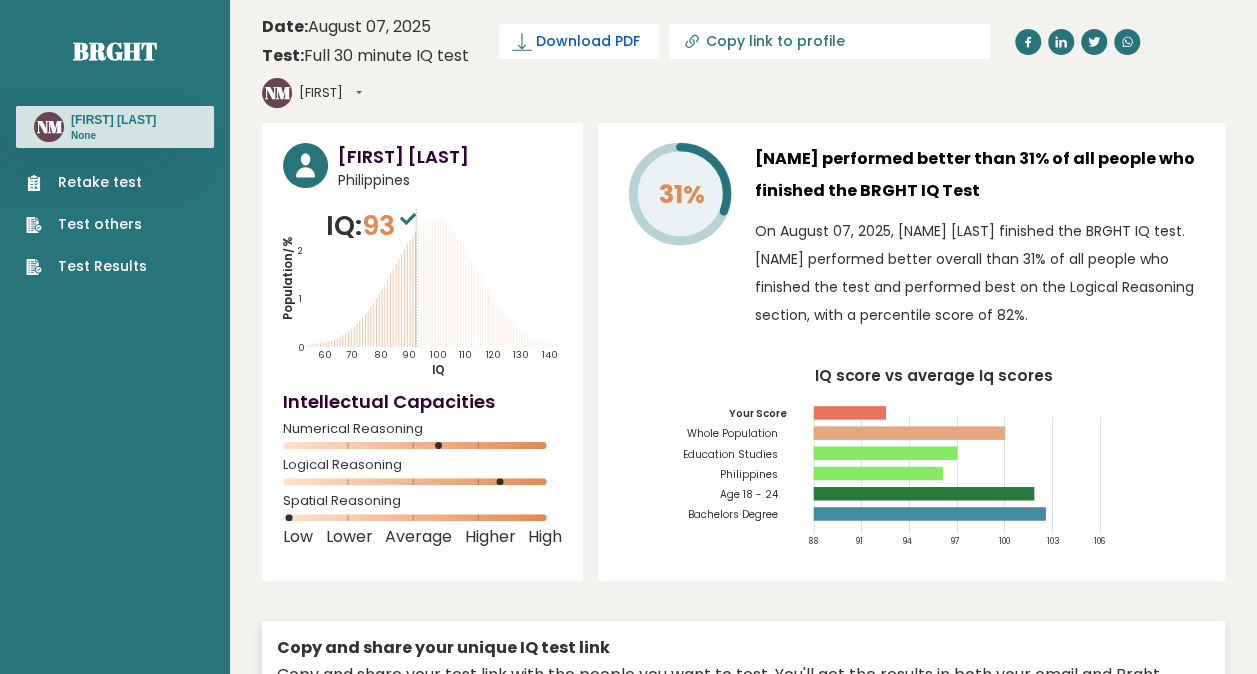 click on "Download PDF" at bounding box center (588, 41) 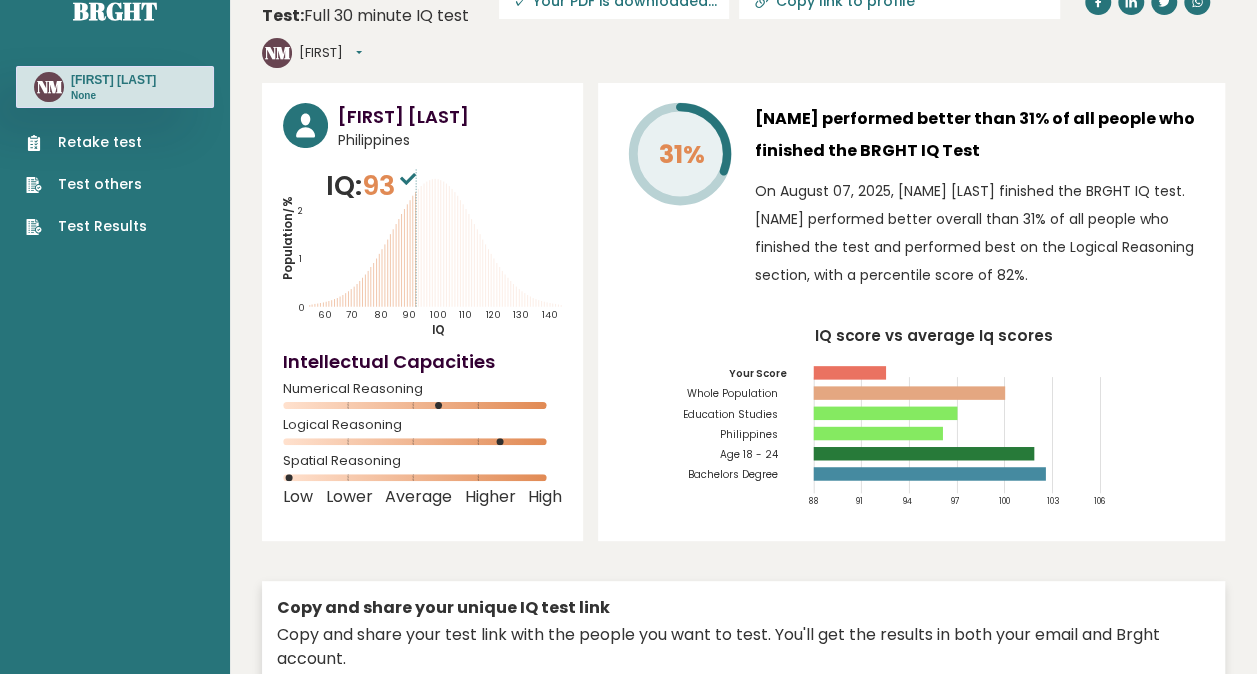 scroll, scrollTop: 0, scrollLeft: 0, axis: both 